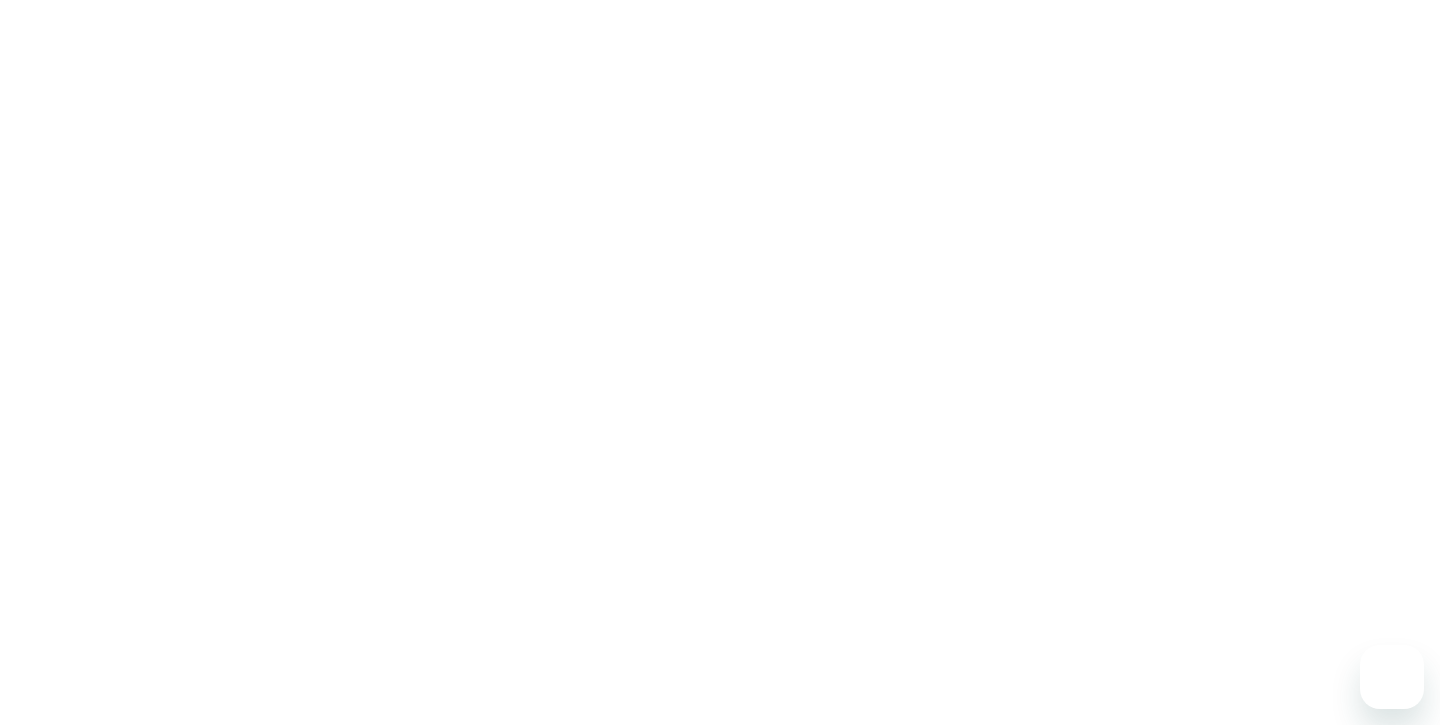 scroll, scrollTop: 0, scrollLeft: 0, axis: both 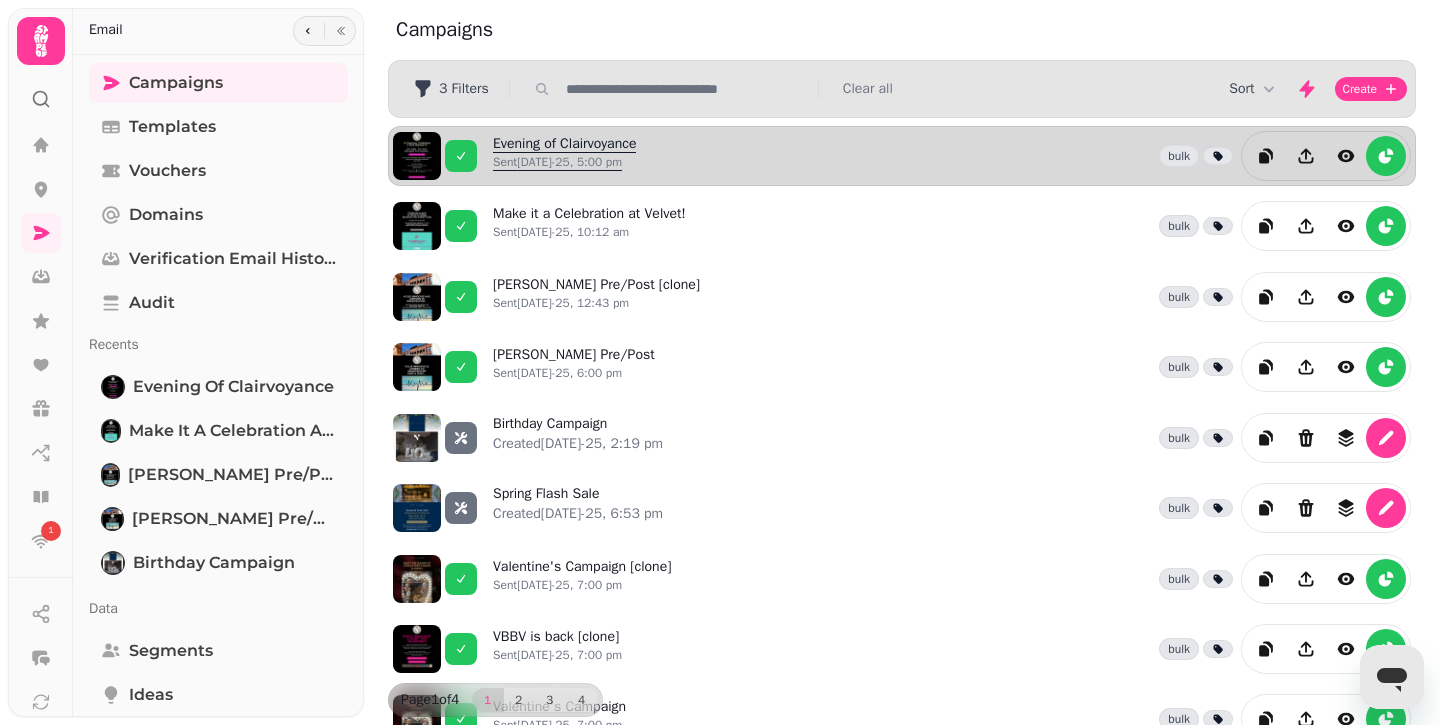 click on "Evening of Clairvoyance Sent  [DATE]-25, 5:00 pm" at bounding box center [564, 156] 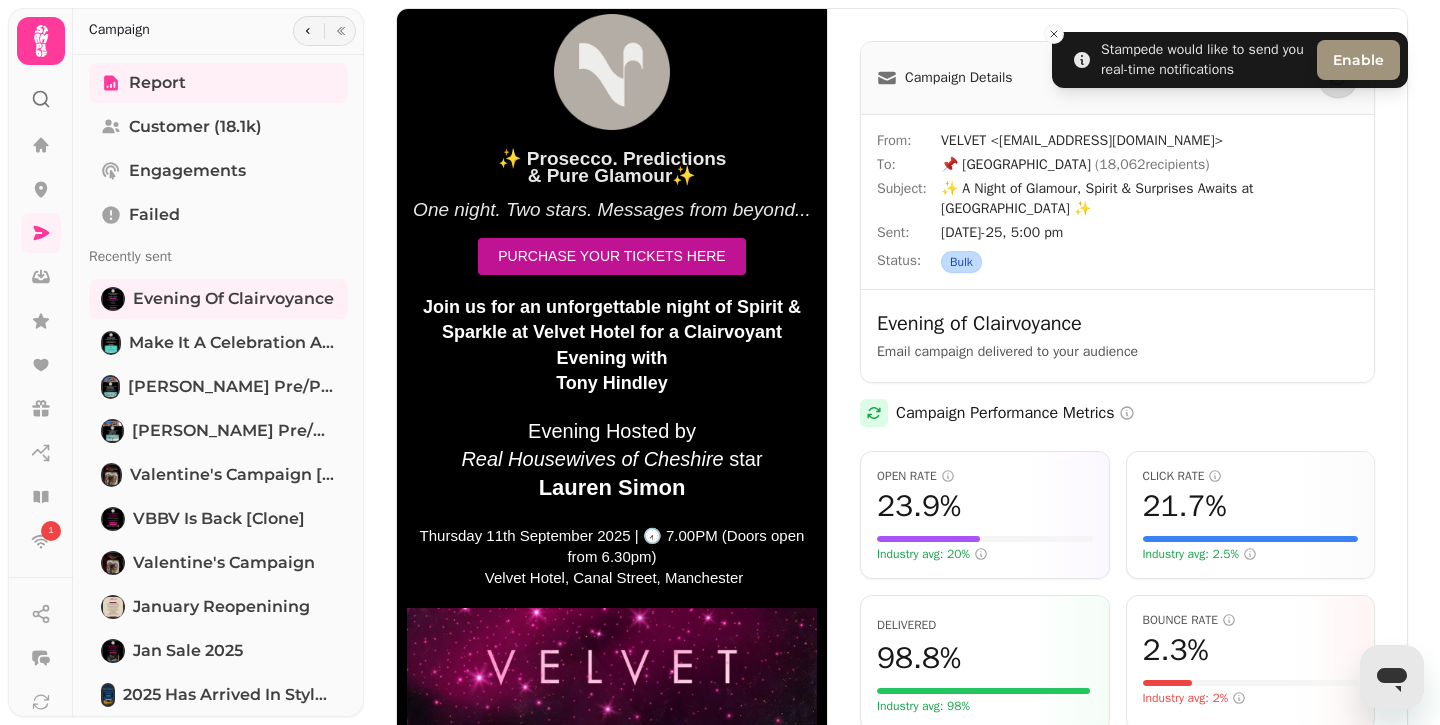 click at bounding box center (612, 475) 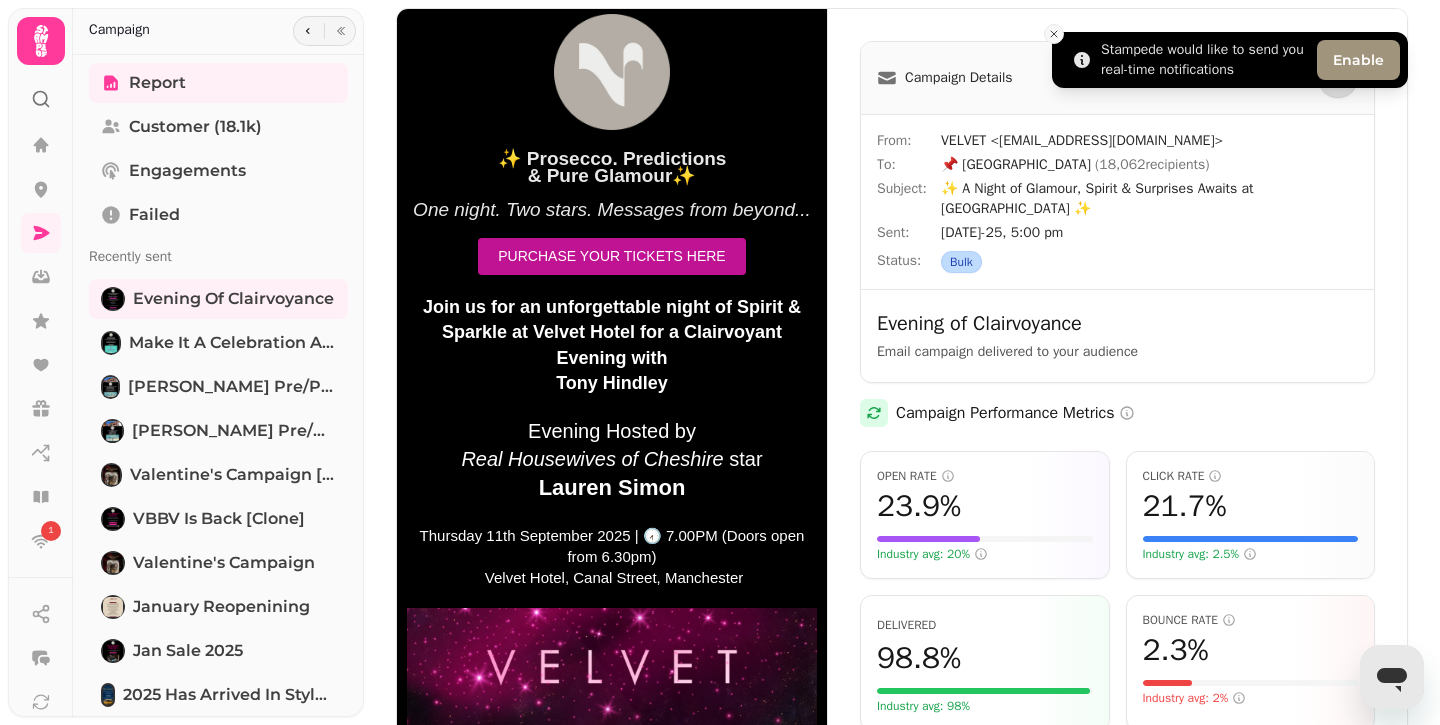 click at bounding box center [1054, 34] 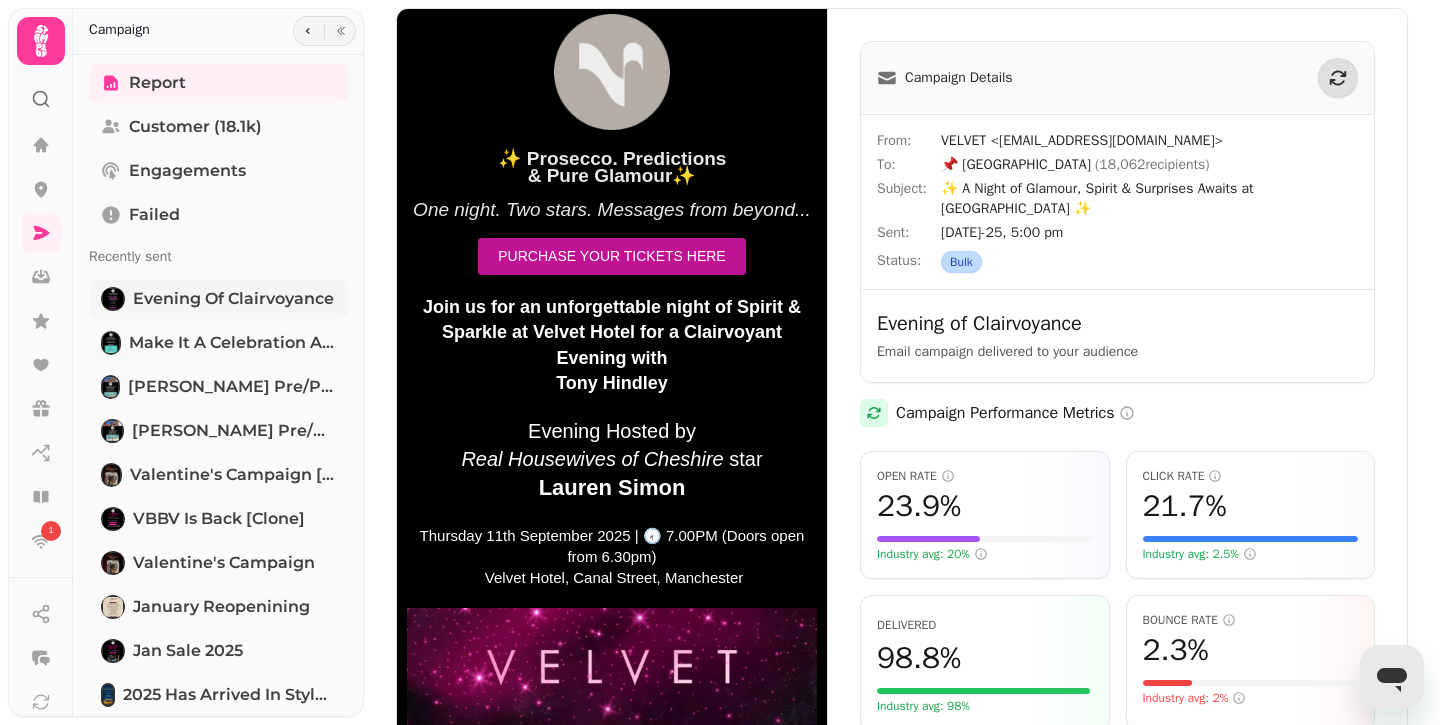 click on "Evening of Clairvoyance" at bounding box center [233, 299] 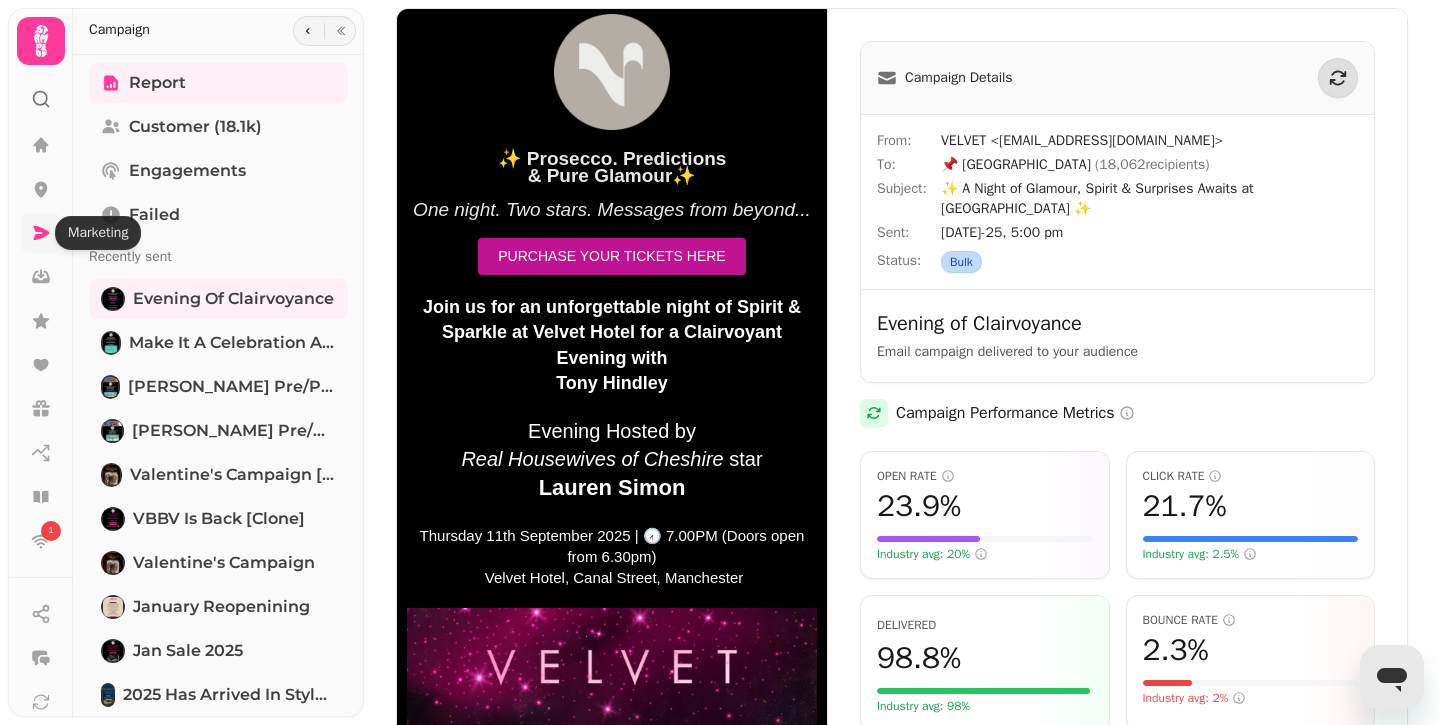 click 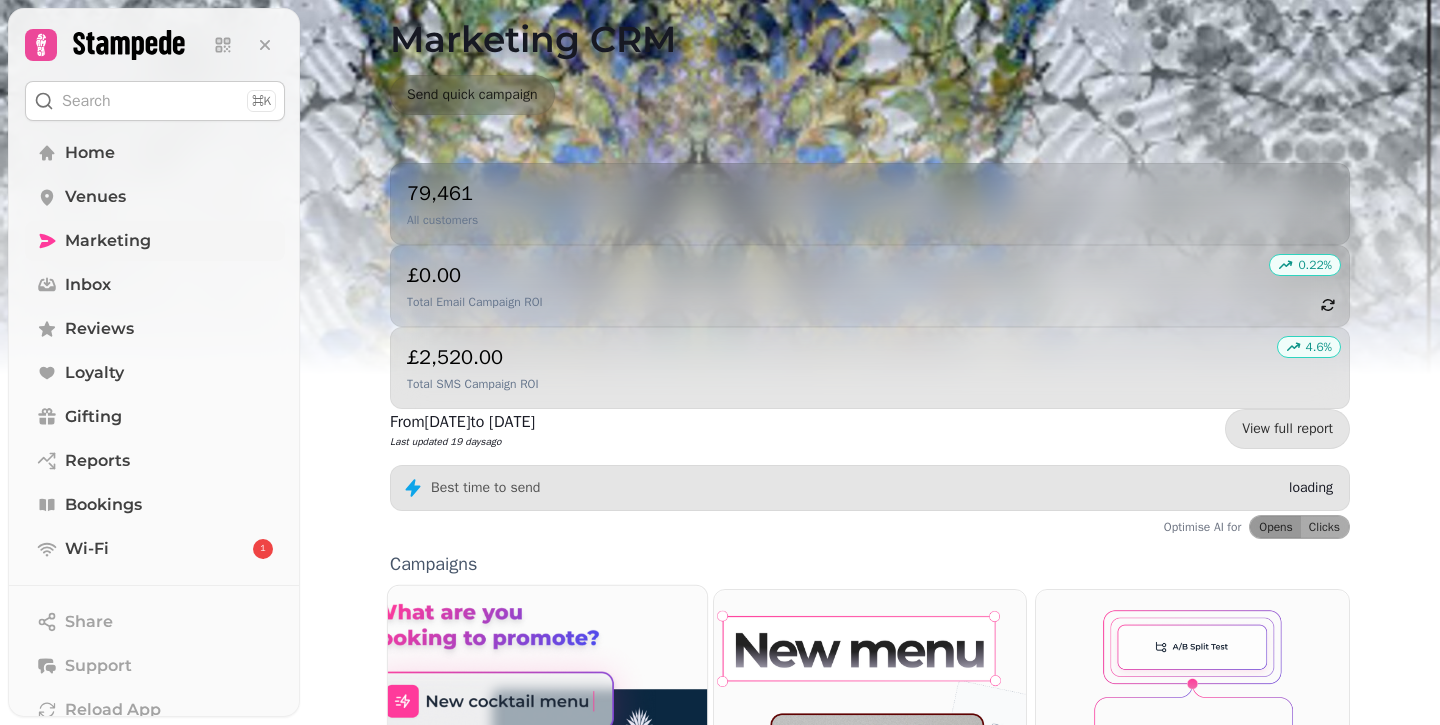 scroll, scrollTop: 157, scrollLeft: 0, axis: vertical 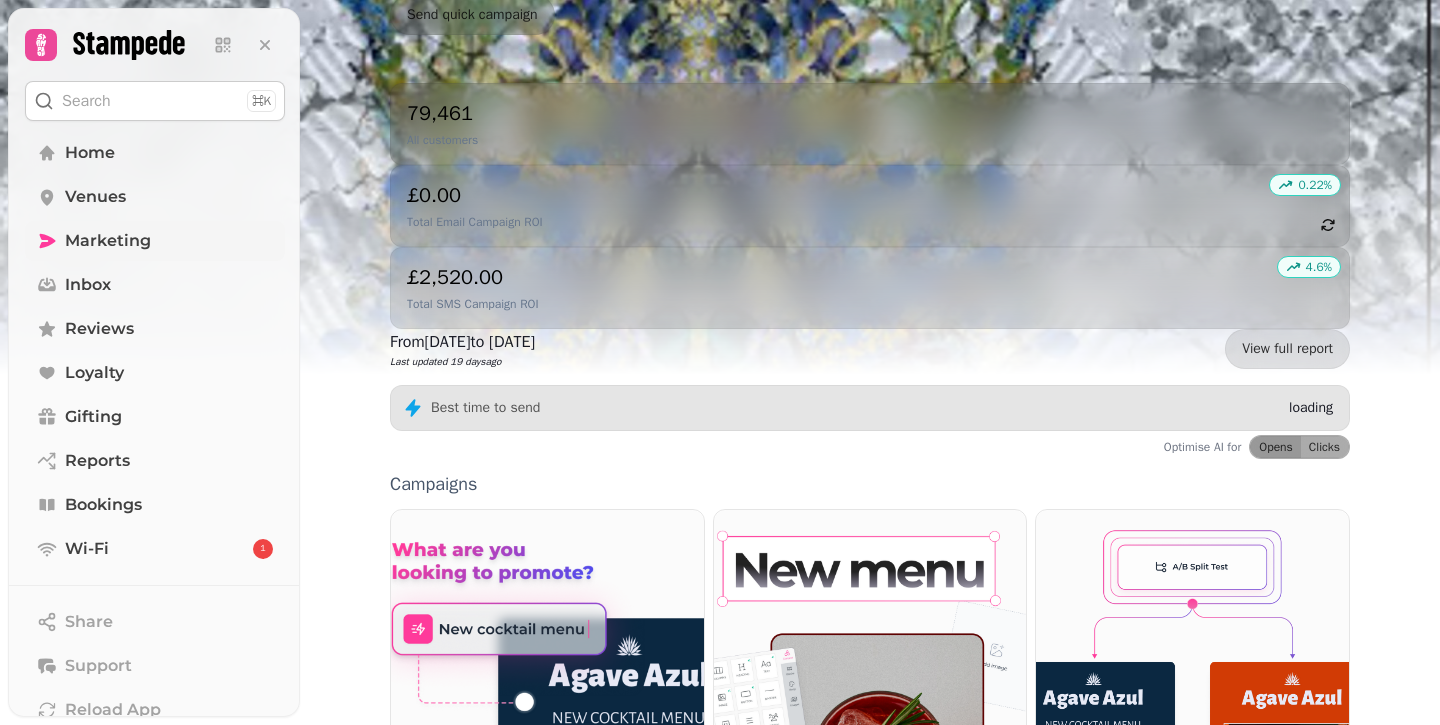 click on "Marketing" at bounding box center (108, 241) 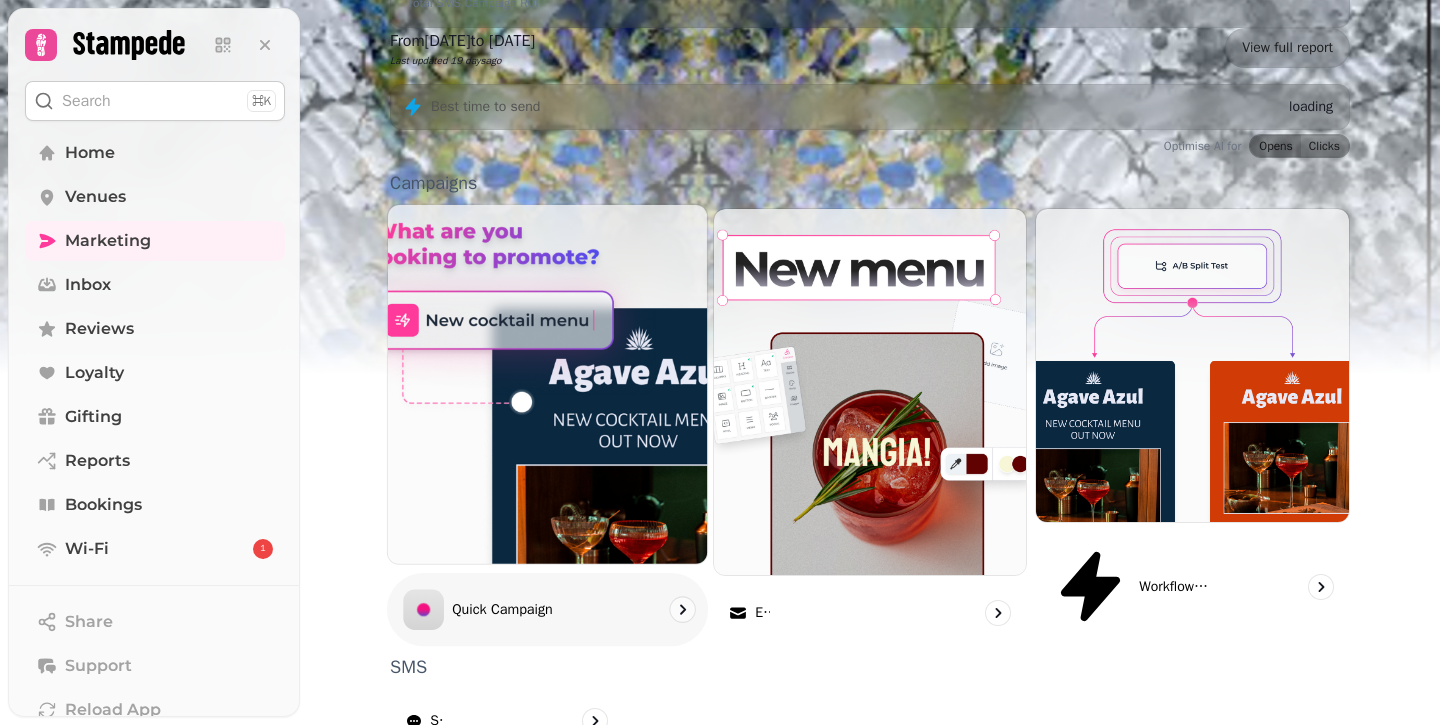 scroll, scrollTop: 523, scrollLeft: 0, axis: vertical 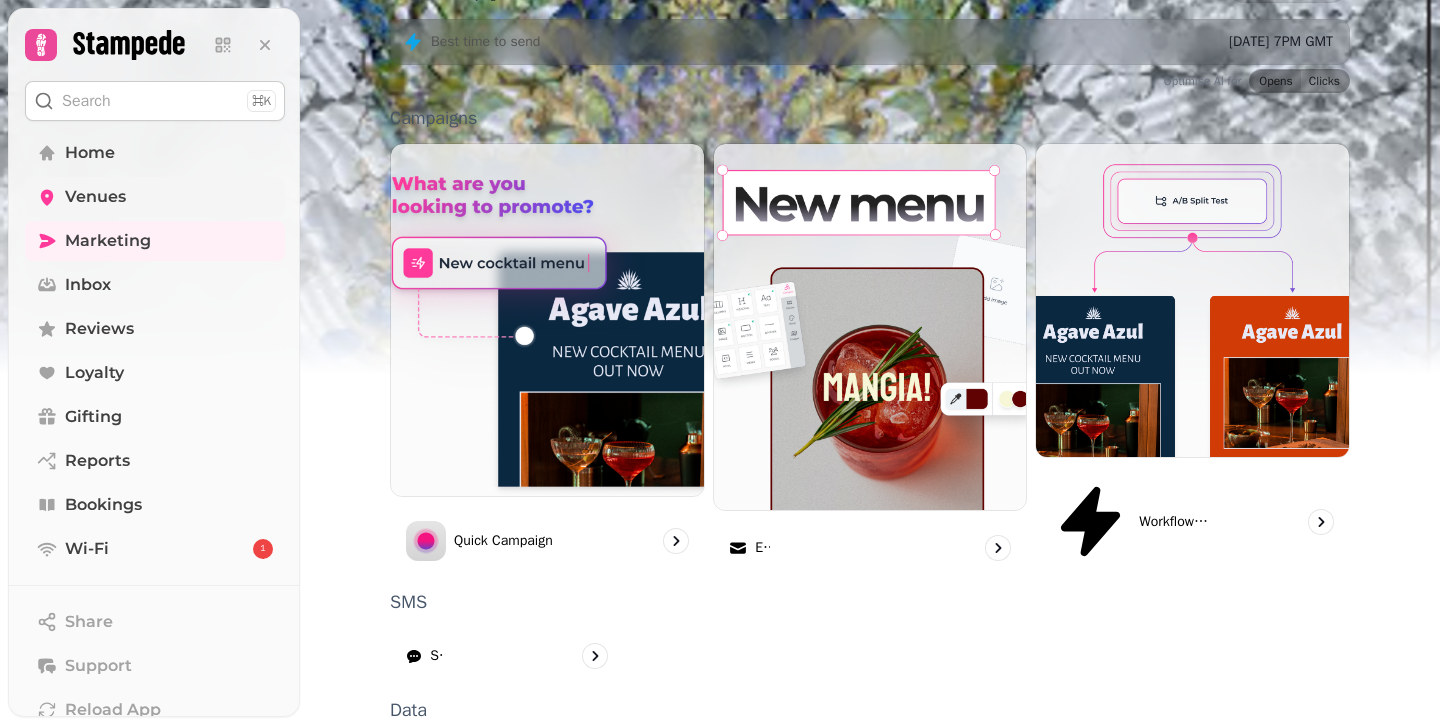 click on "Venues" at bounding box center [95, 197] 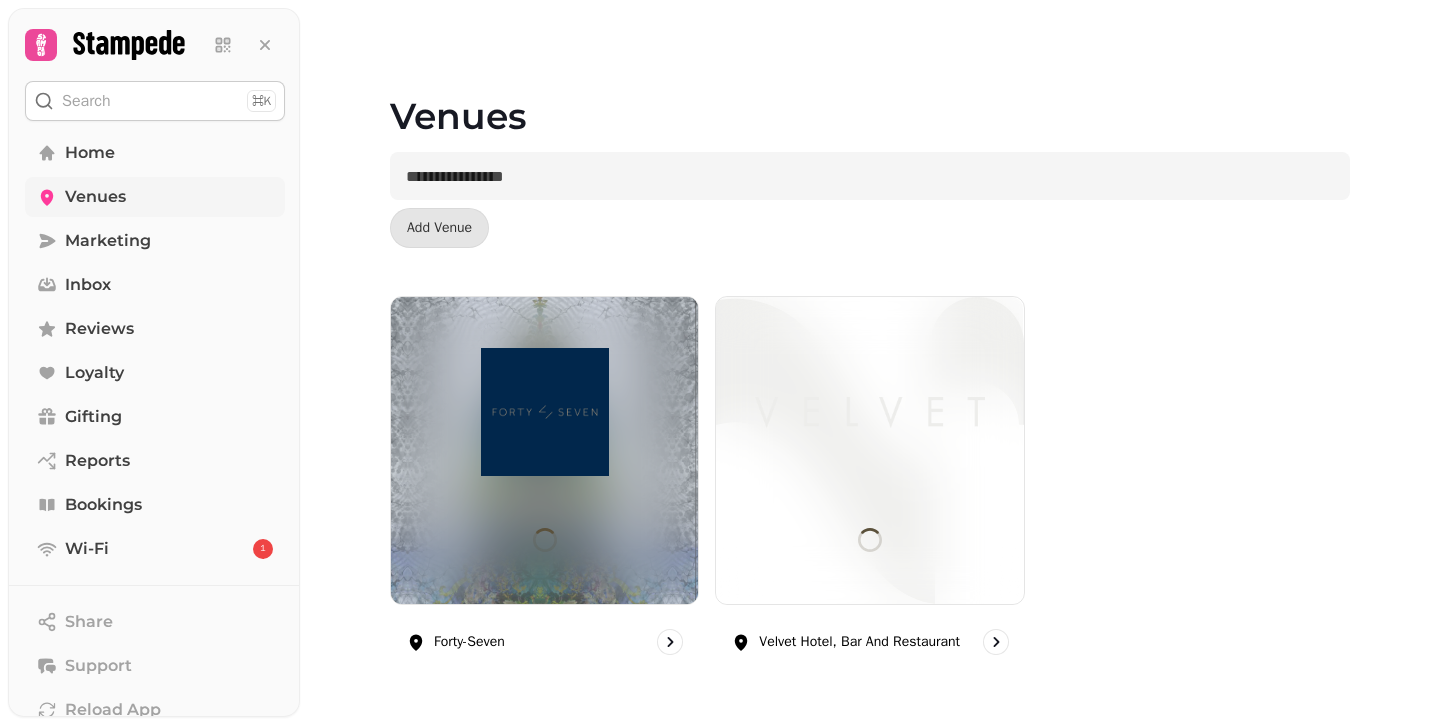scroll, scrollTop: 0, scrollLeft: 0, axis: both 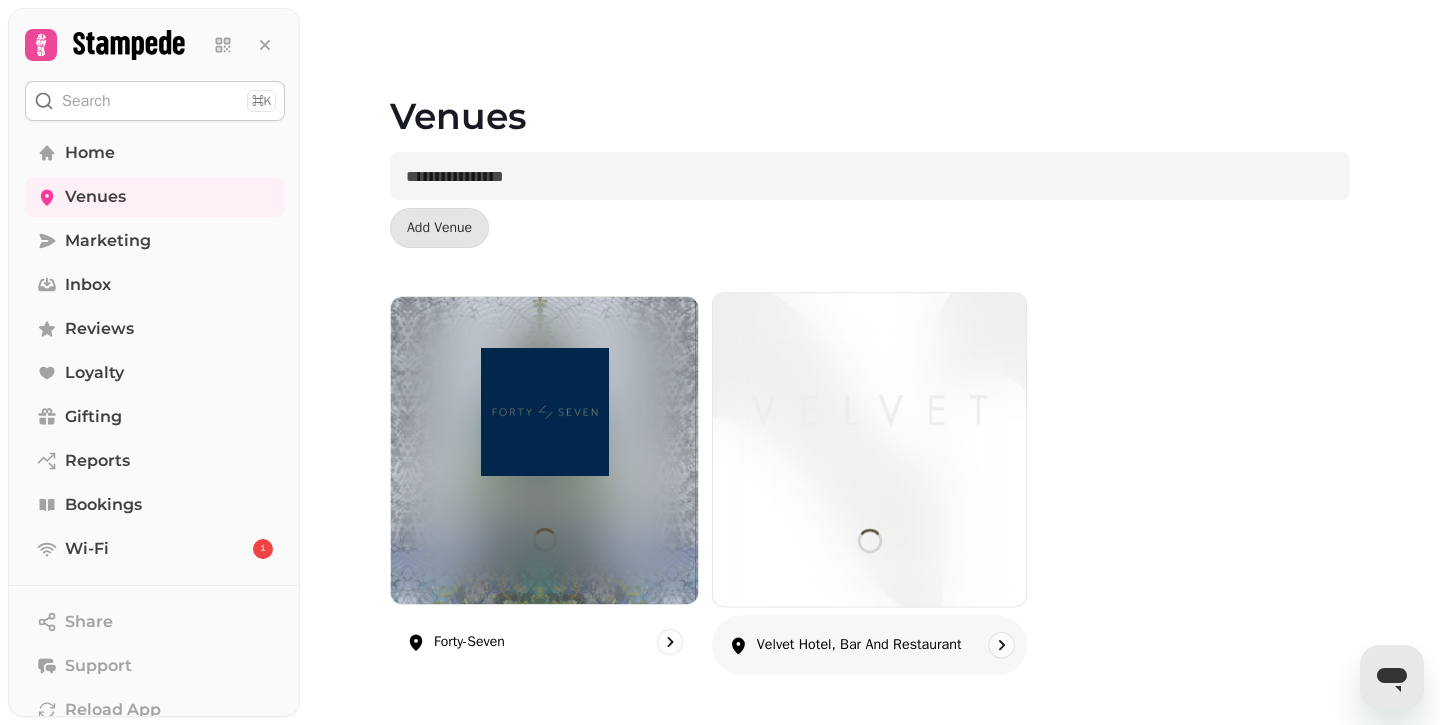 click at bounding box center [869, 411] 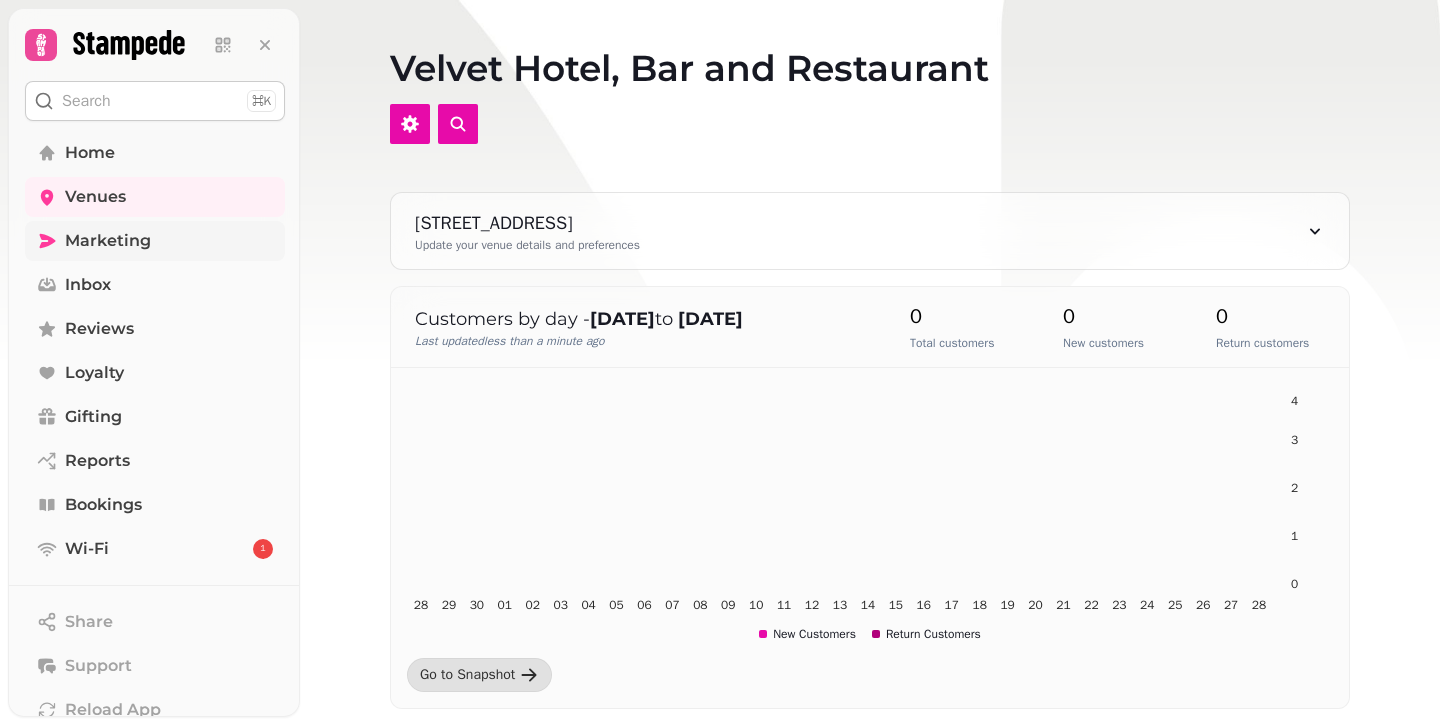 click on "Marketing" at bounding box center (108, 241) 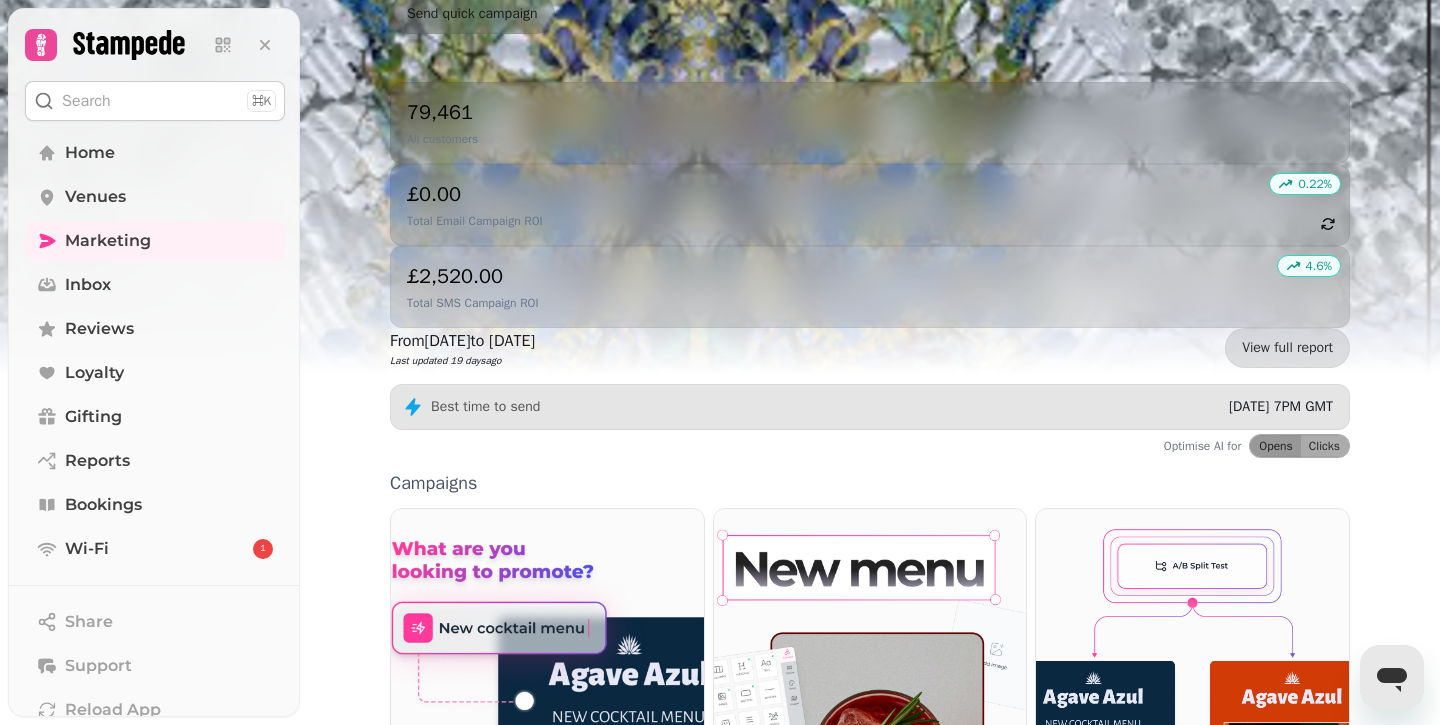 scroll, scrollTop: 163, scrollLeft: 0, axis: vertical 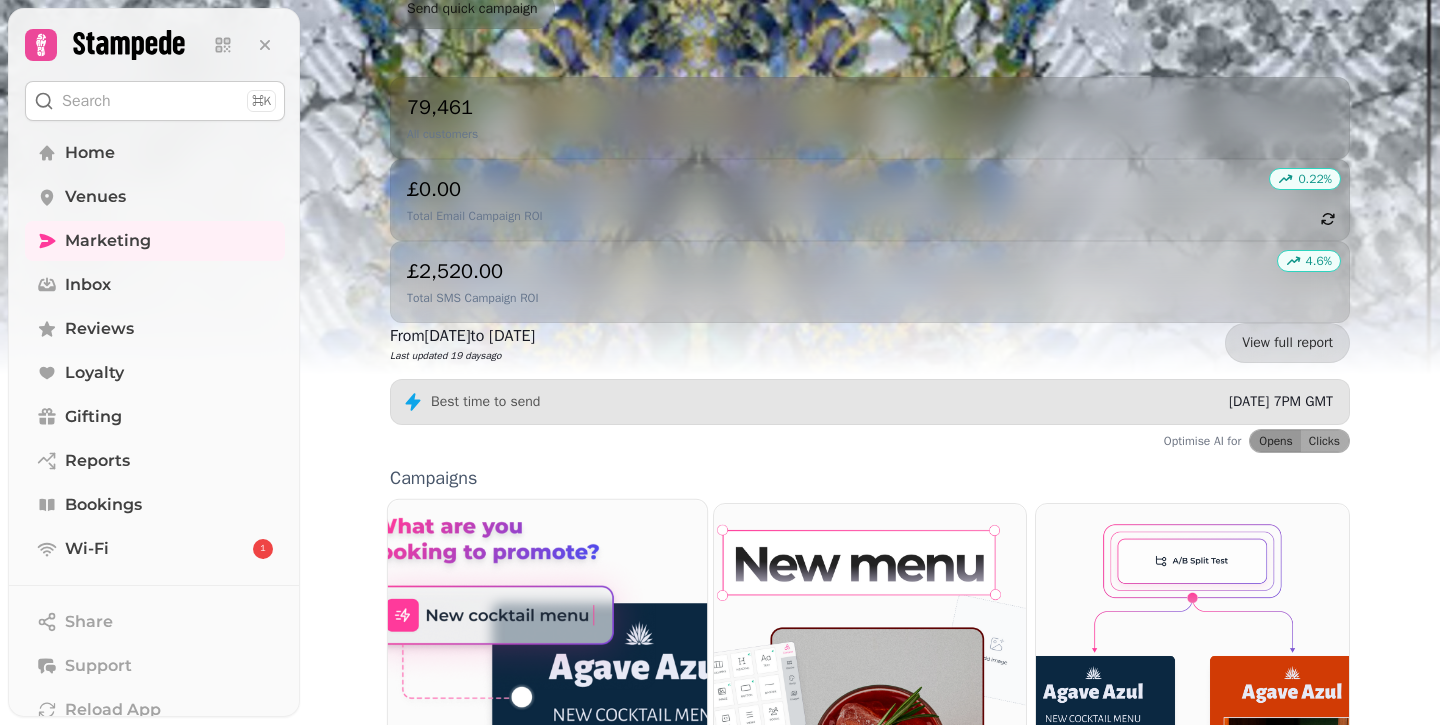 click at bounding box center [547, 679] 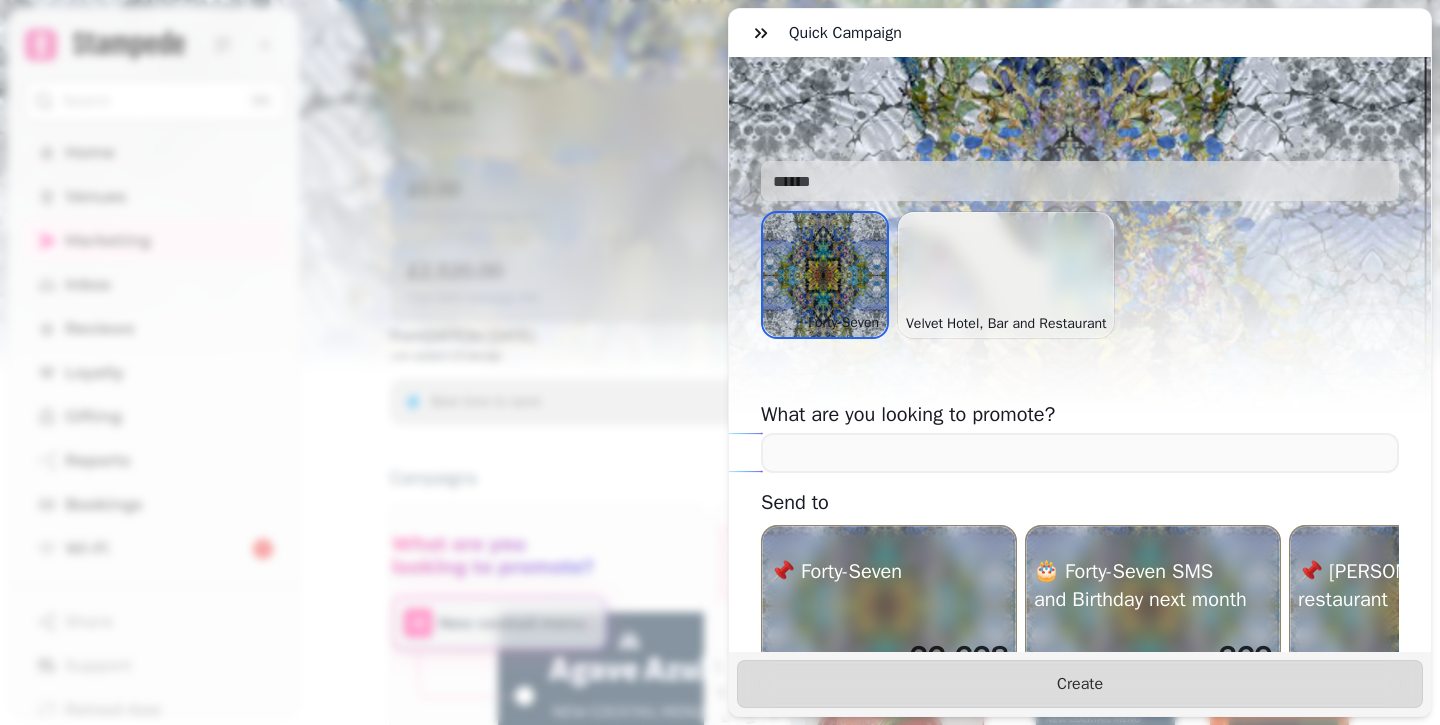 scroll, scrollTop: 121, scrollLeft: 0, axis: vertical 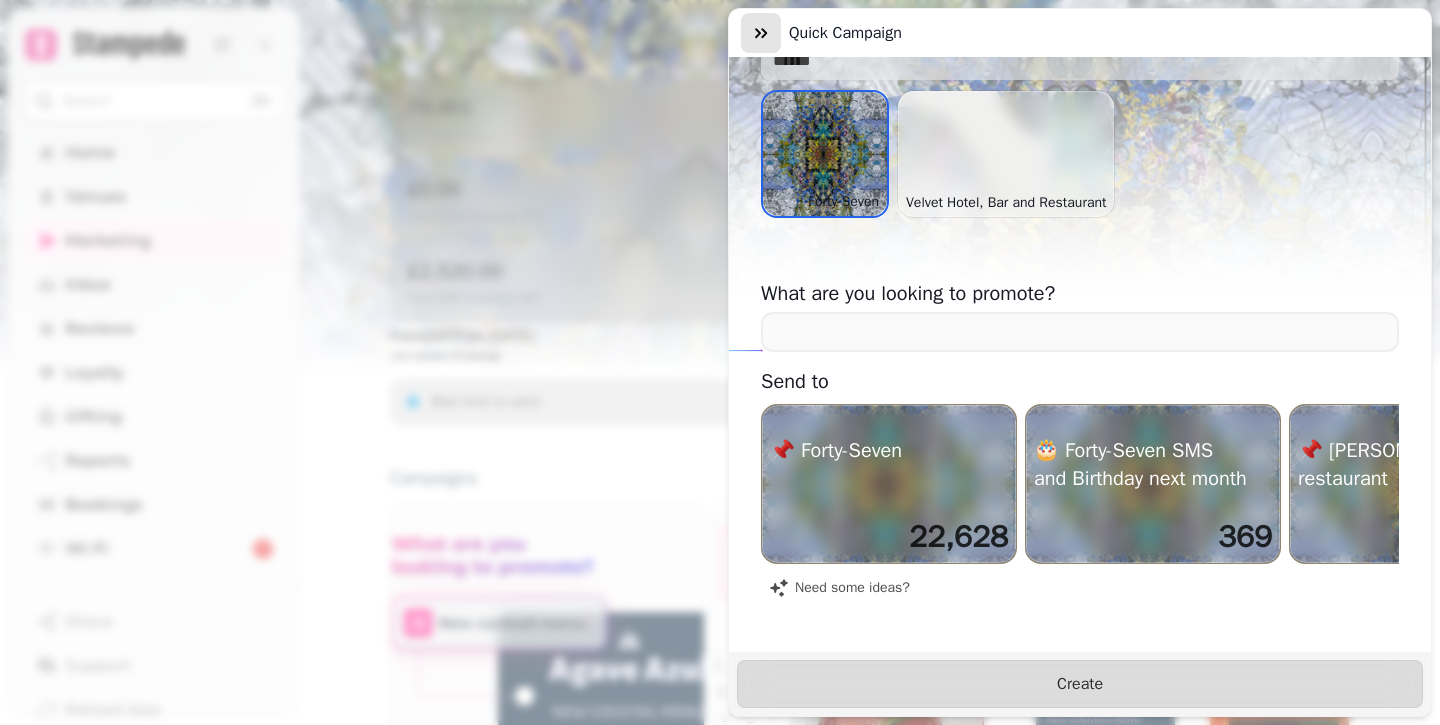 click 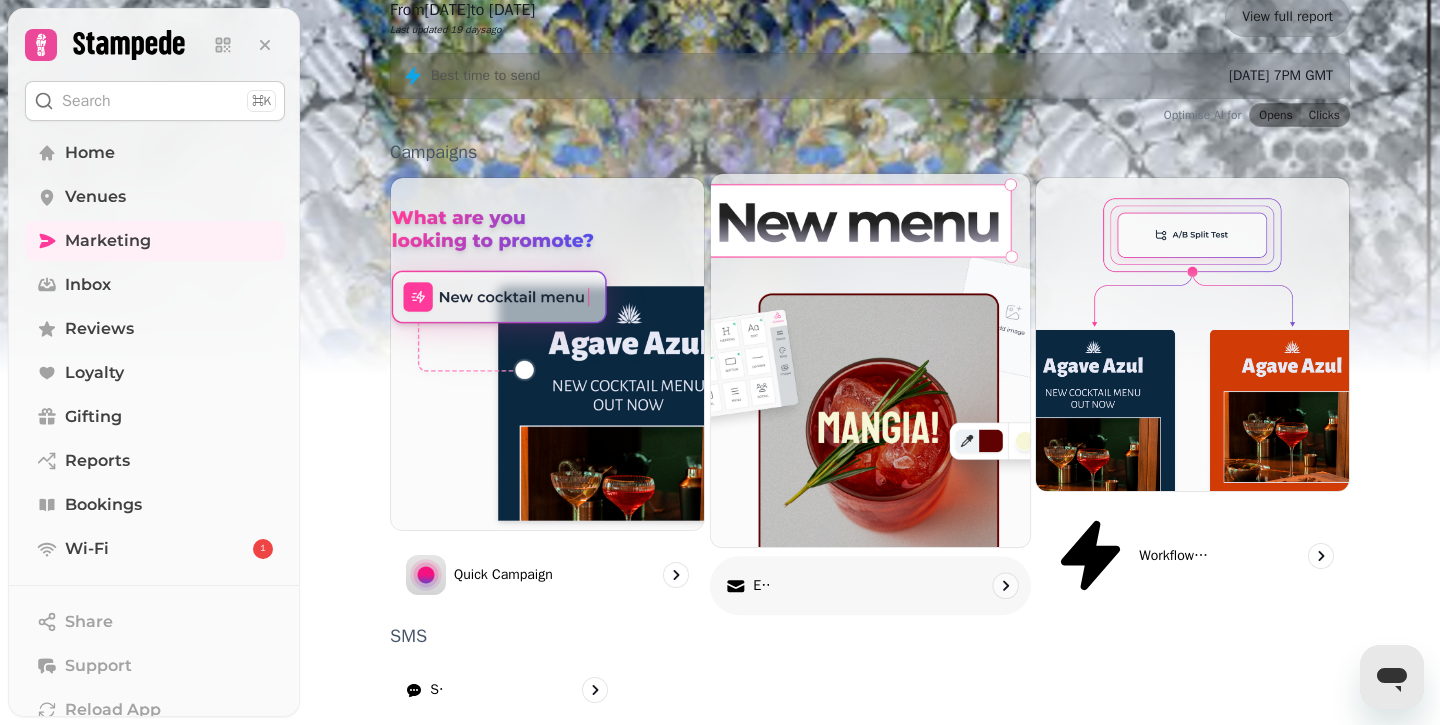 click on "Email" at bounding box center [760, 586] 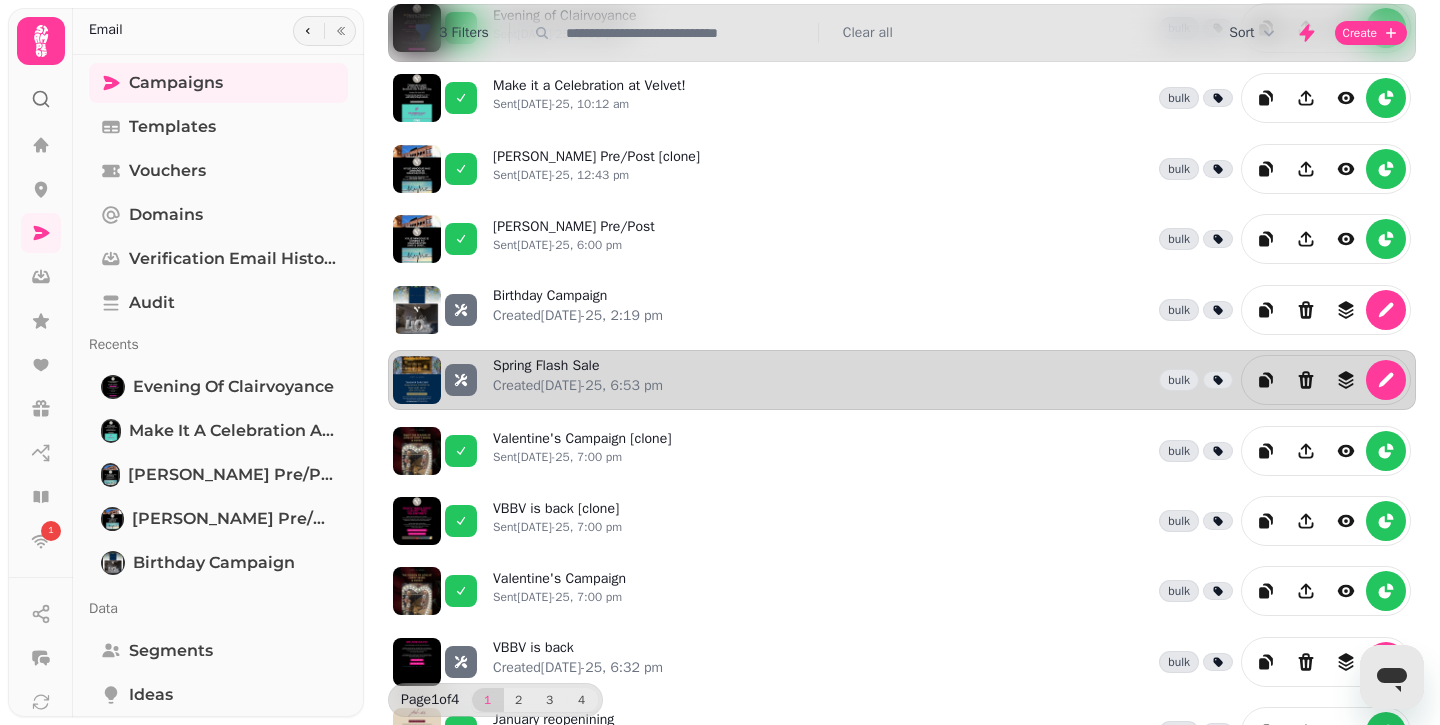scroll, scrollTop: 0, scrollLeft: 0, axis: both 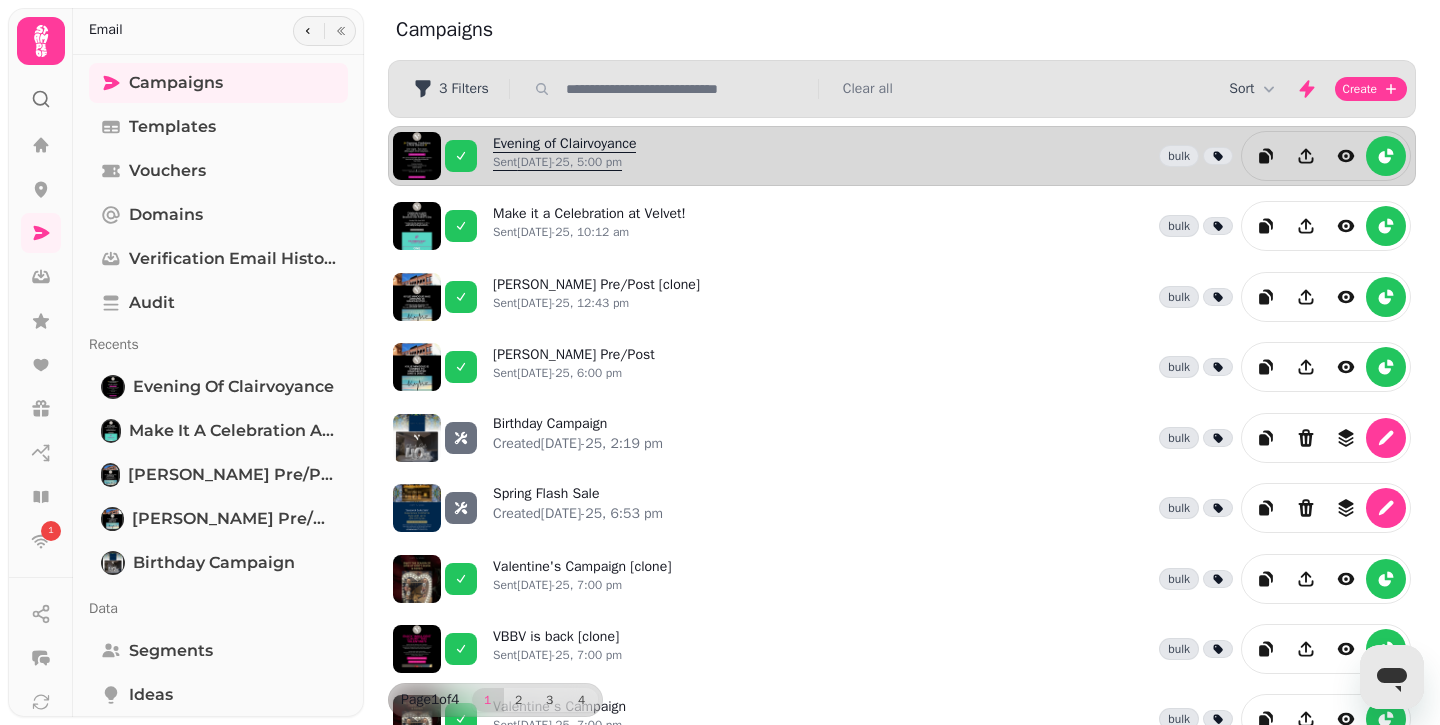 click on "Evening of Clairvoyance Sent  9th Jul-25, 5:00 pm" at bounding box center (564, 156) 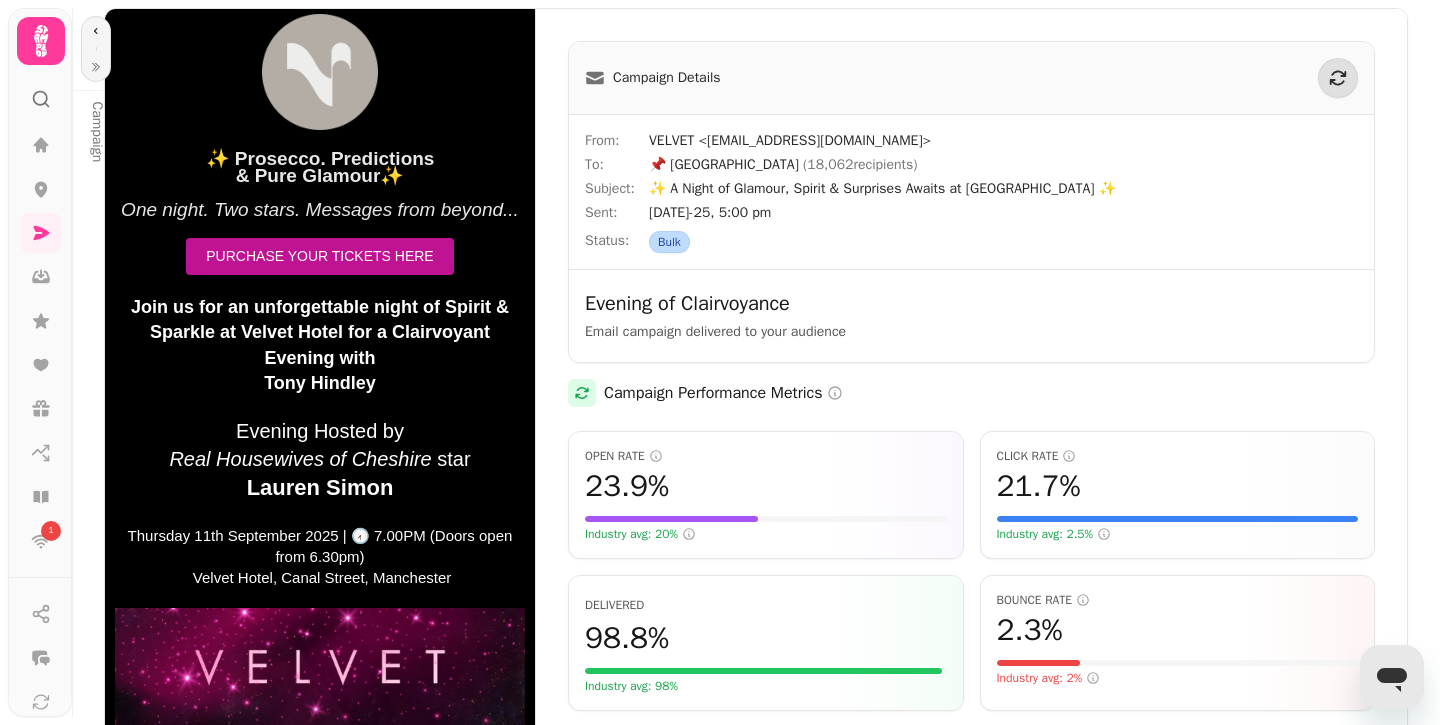 click at bounding box center (320, 475) 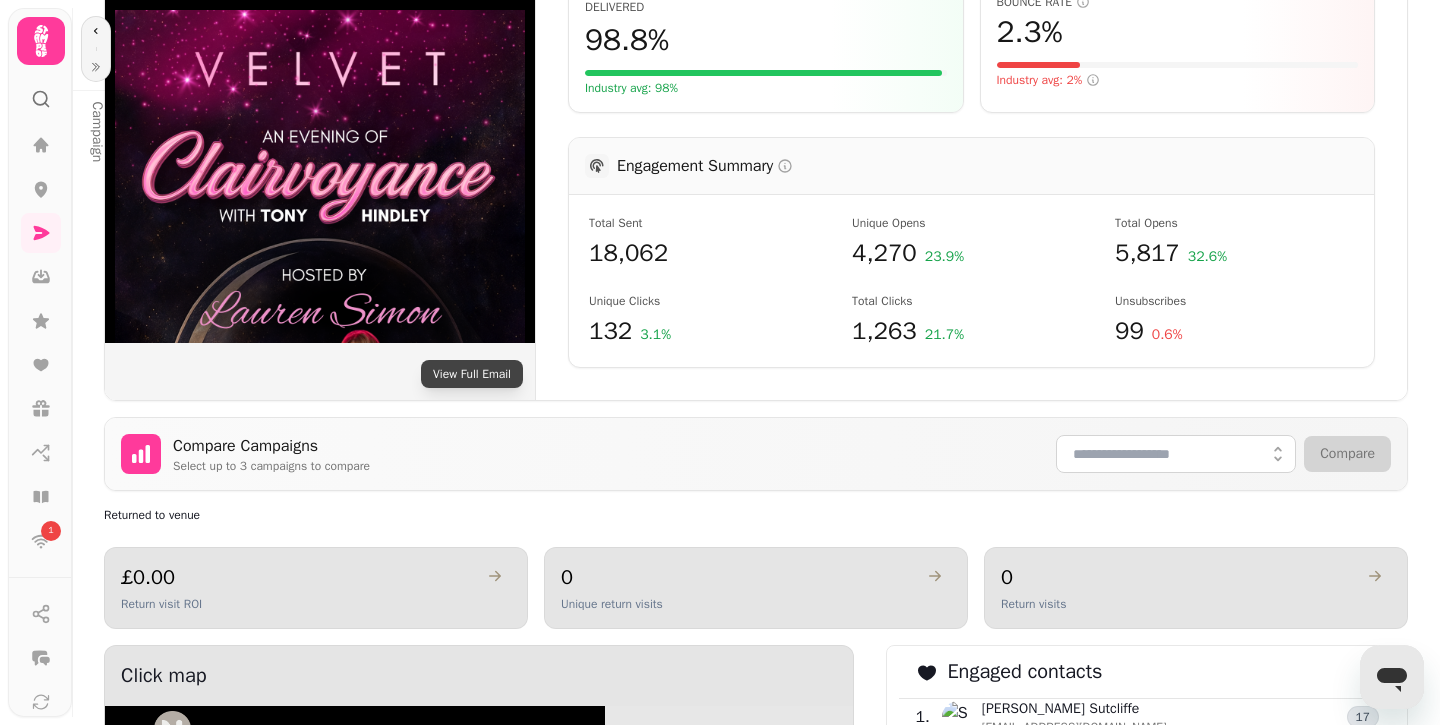 scroll, scrollTop: 607, scrollLeft: 0, axis: vertical 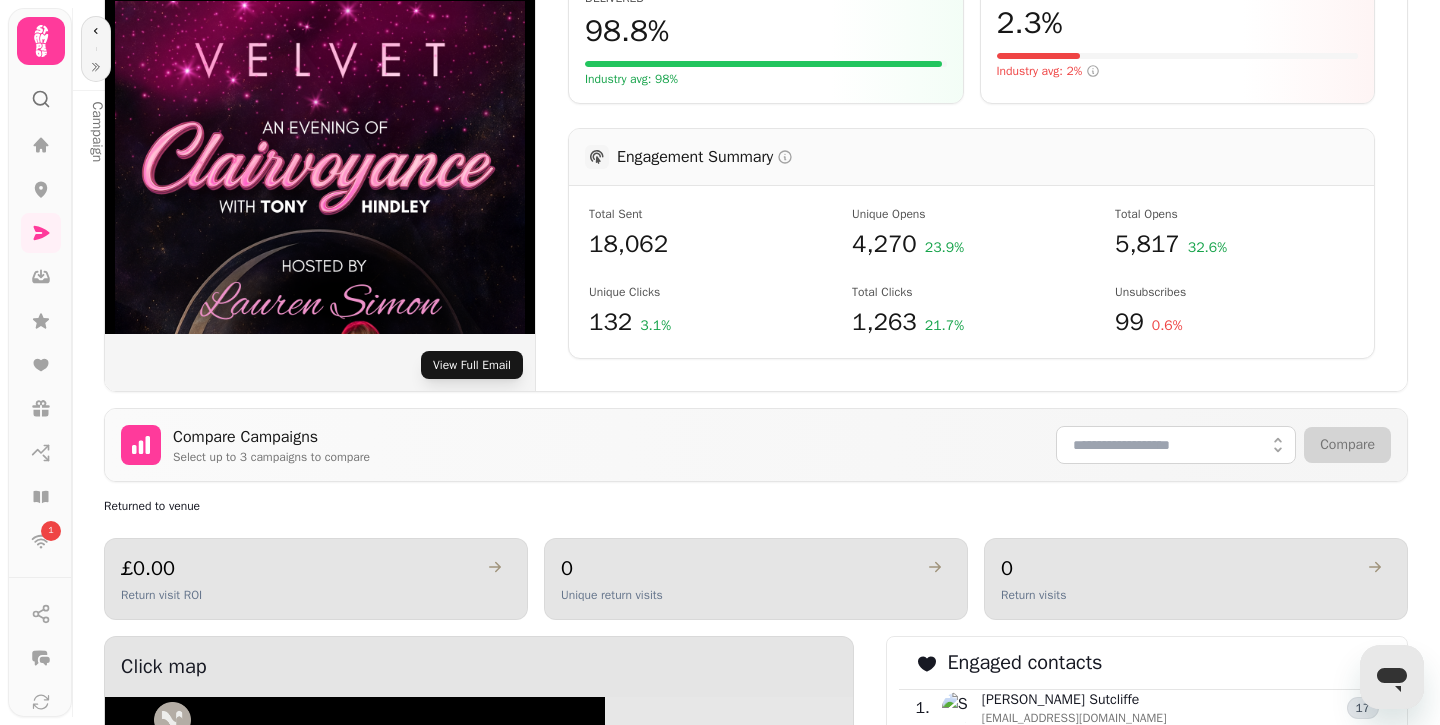 click on "View Full Email" at bounding box center [472, 365] 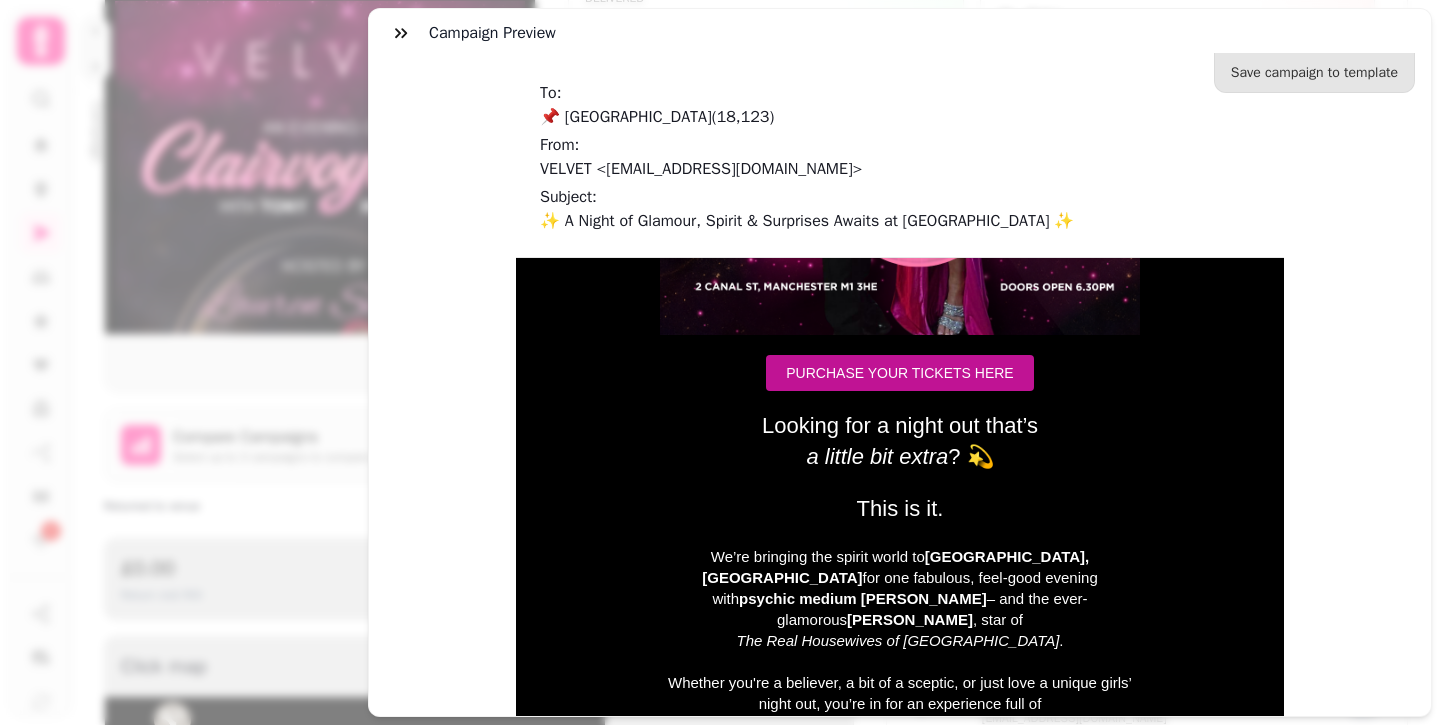 scroll, scrollTop: 1543, scrollLeft: 0, axis: vertical 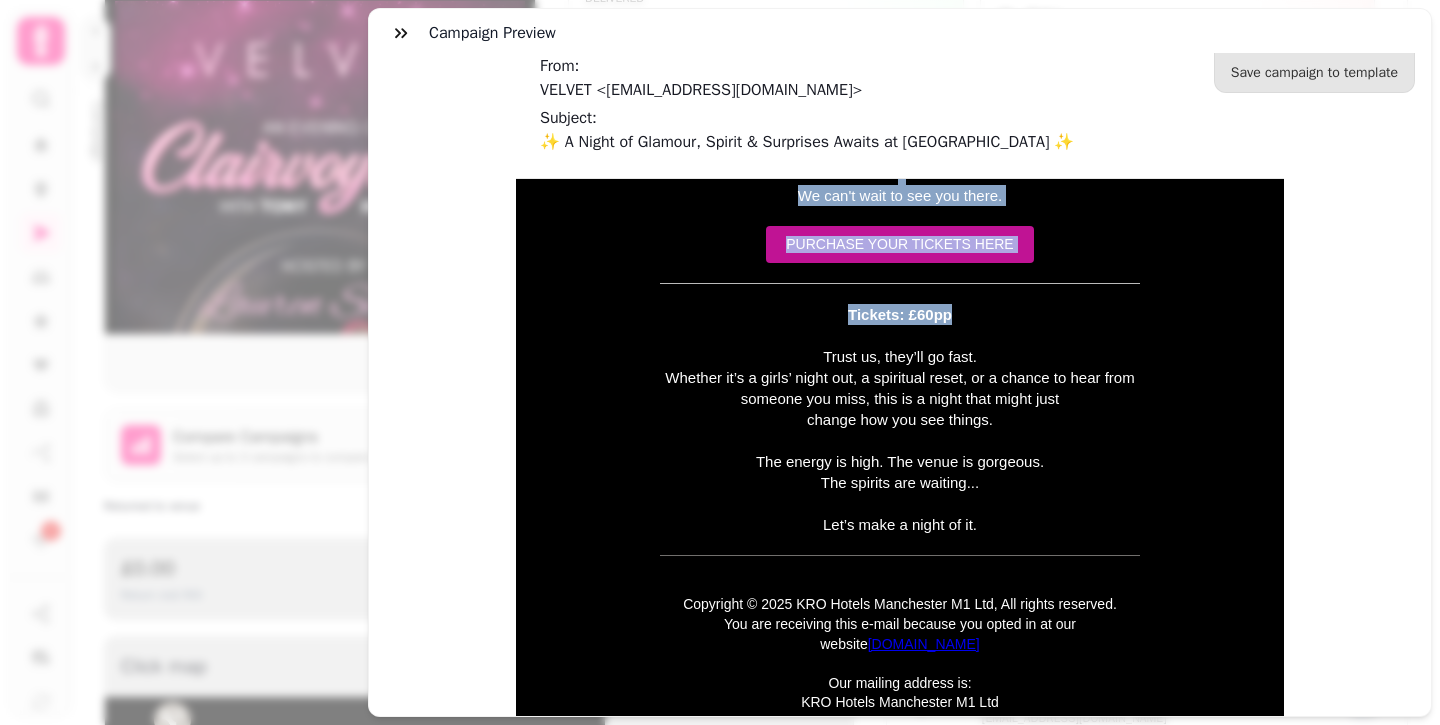 drag, startPoint x: 763, startPoint y: 248, endPoint x: 1015, endPoint y: 274, distance: 253.33772 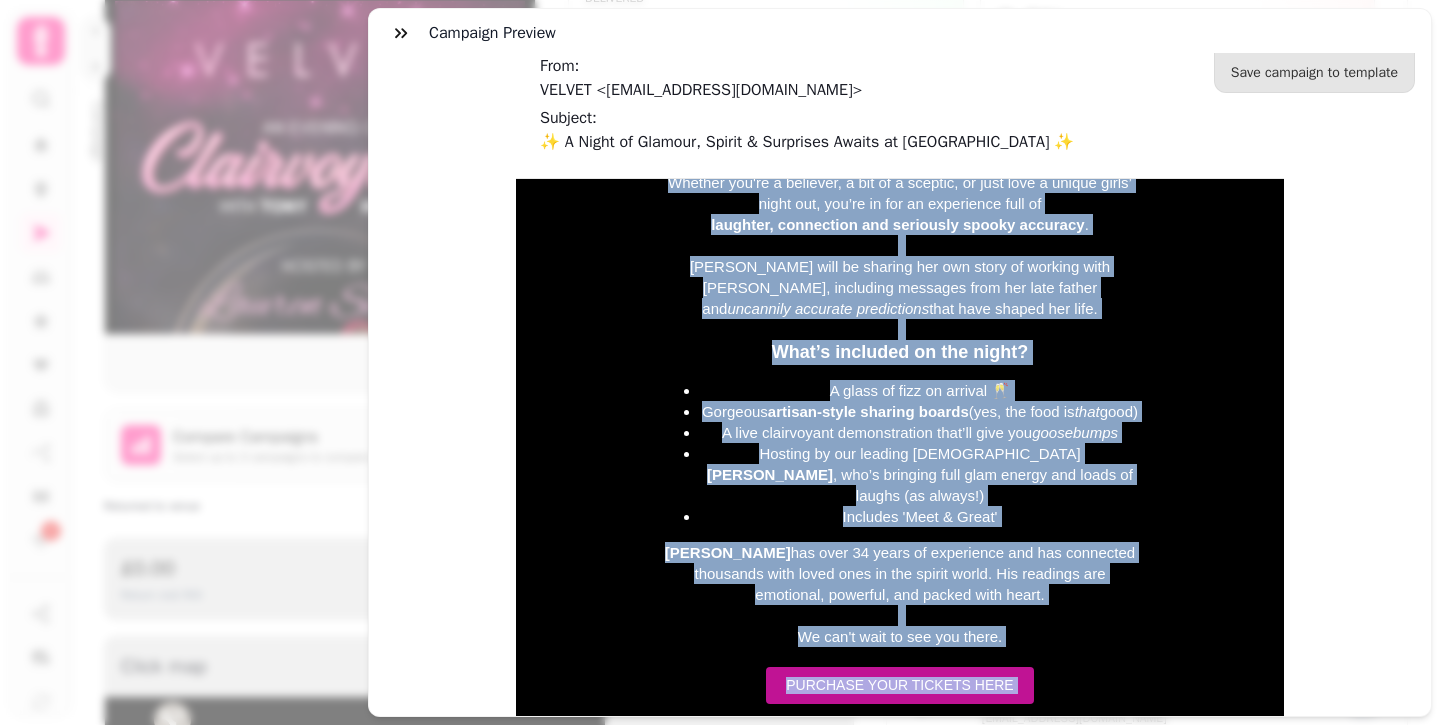 scroll, scrollTop: 1869, scrollLeft: 0, axis: vertical 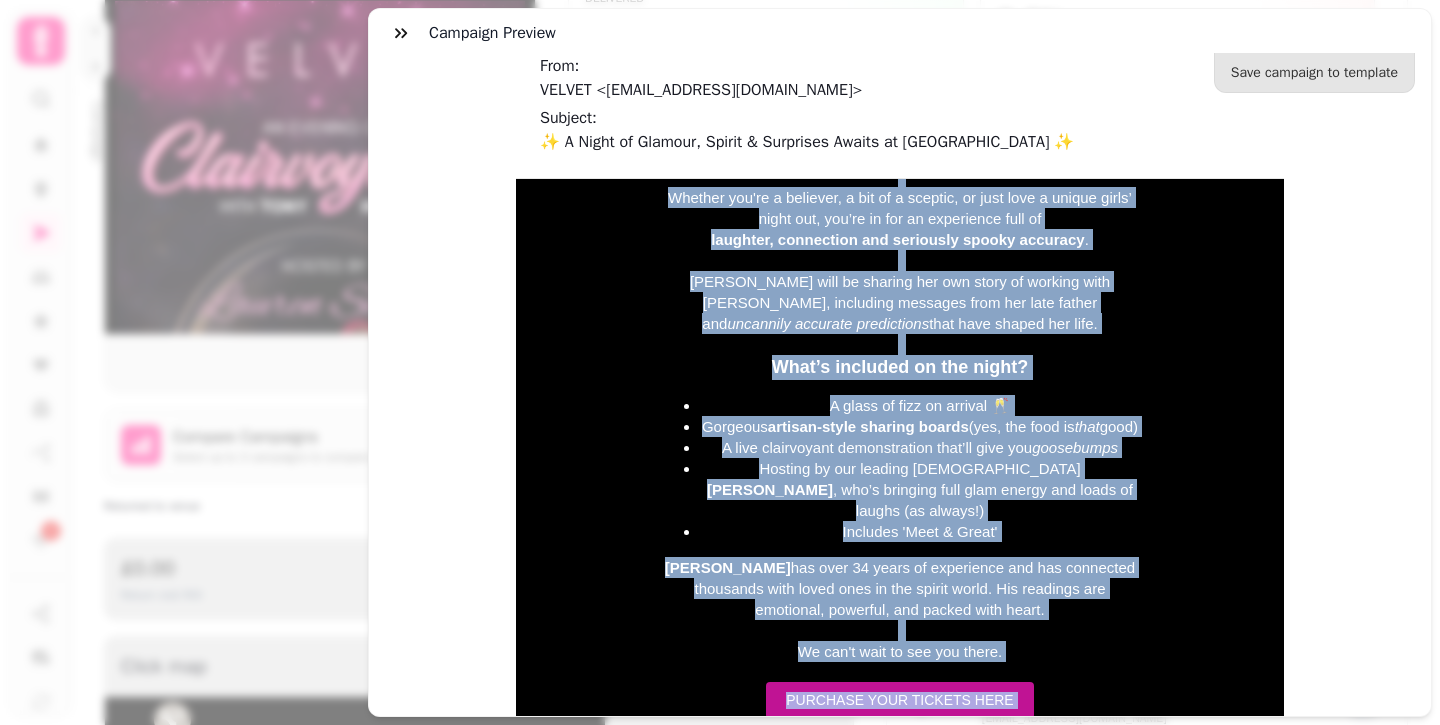 click at bounding box center [900, 630] 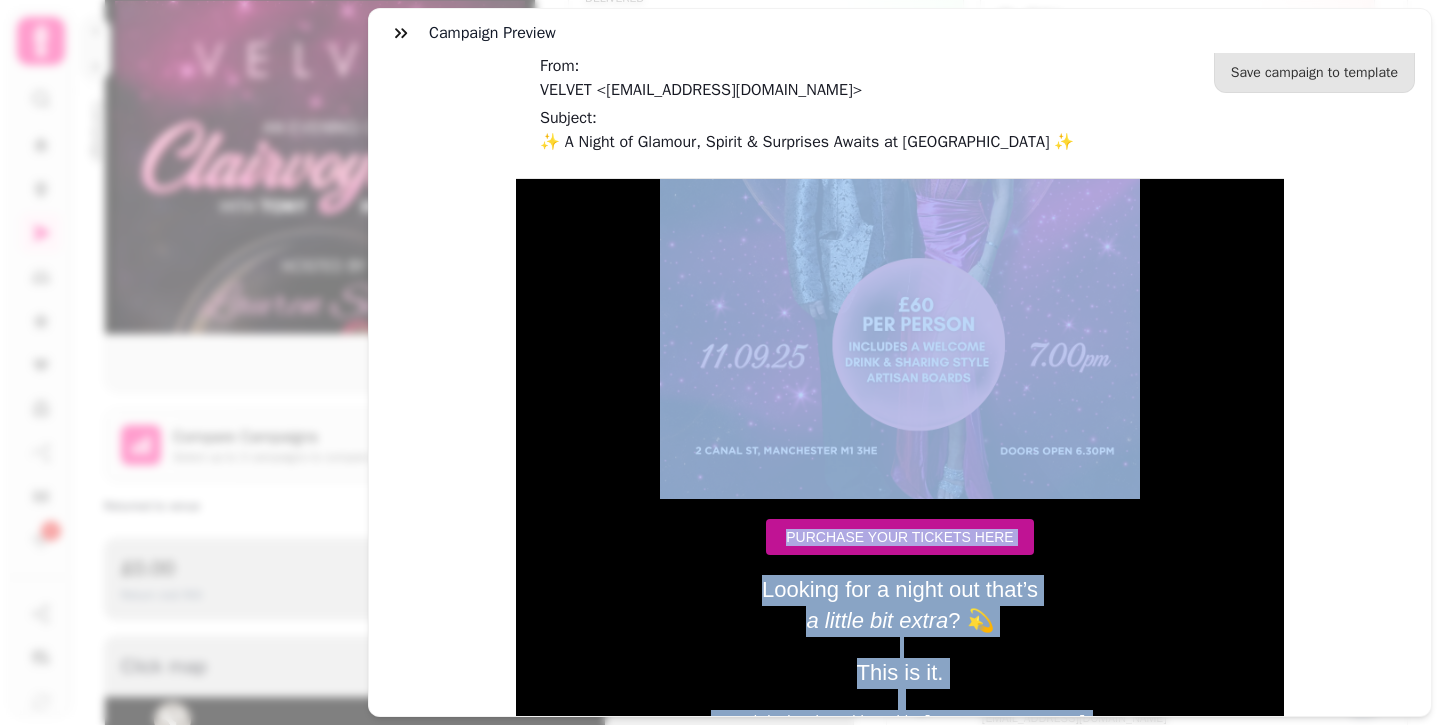 scroll, scrollTop: 1046, scrollLeft: 0, axis: vertical 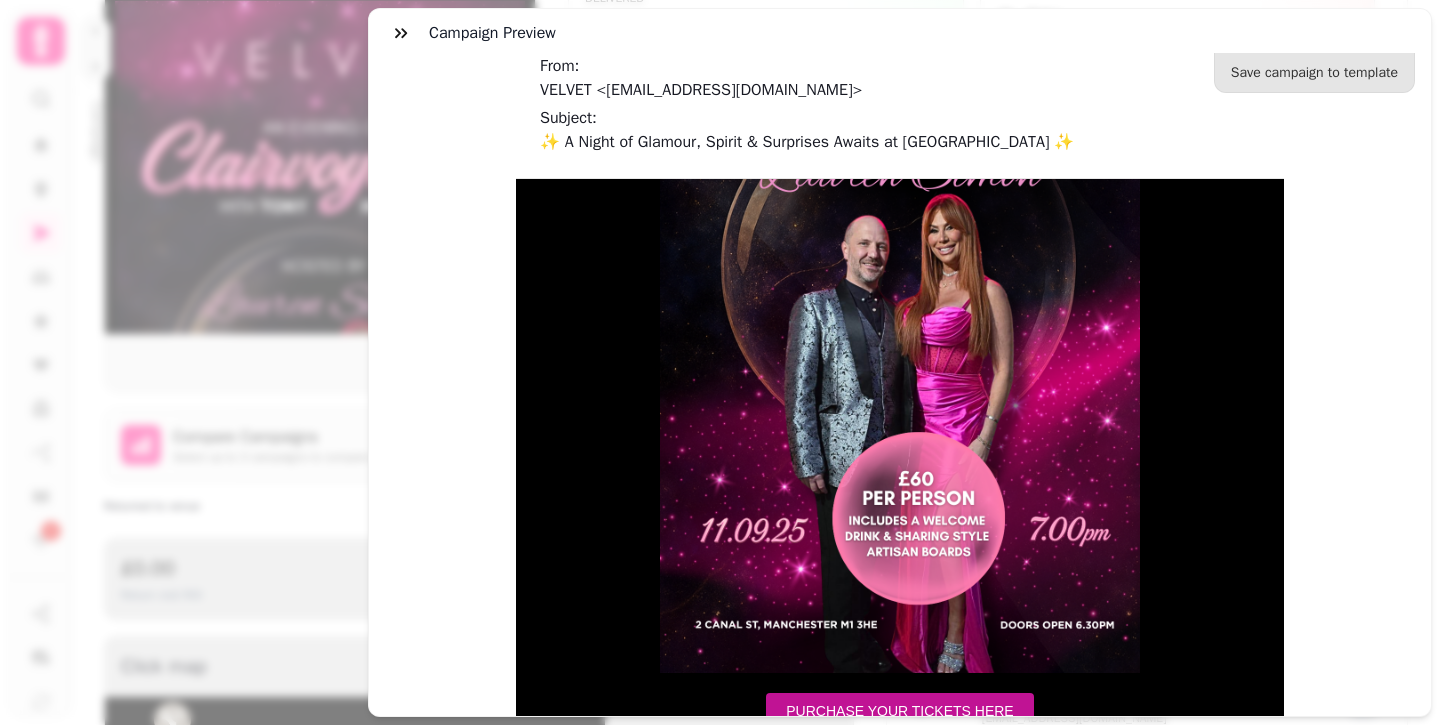 drag, startPoint x: 1013, startPoint y: 615, endPoint x: 724, endPoint y: 742, distance: 315.6739 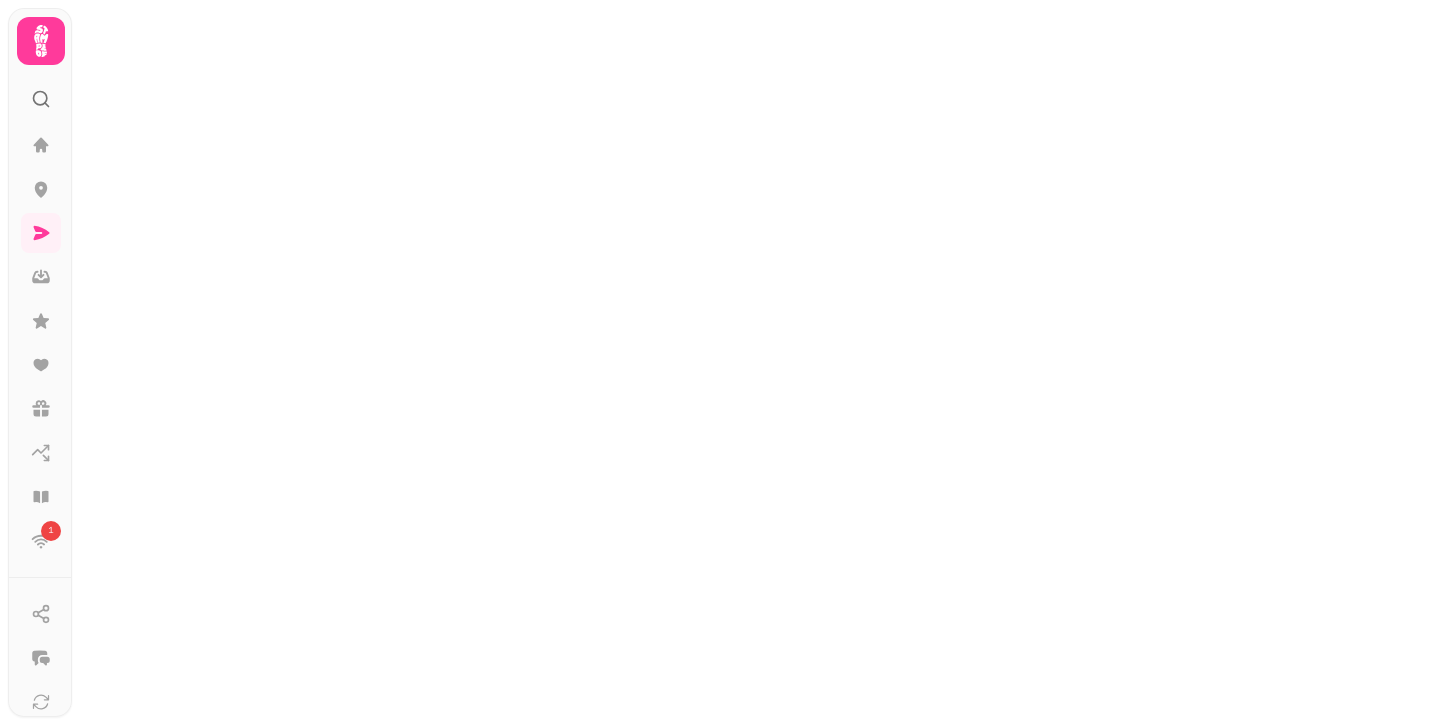 scroll, scrollTop: 0, scrollLeft: 0, axis: both 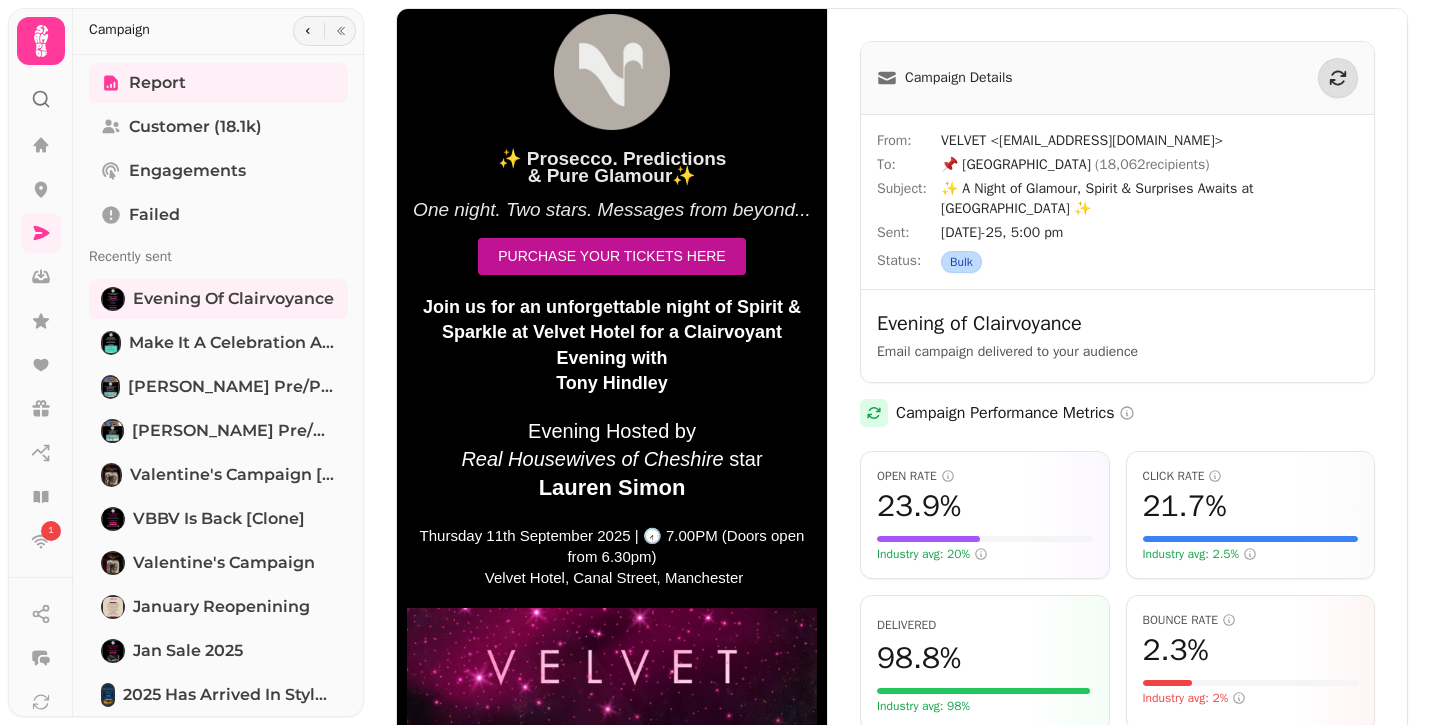 click at bounding box center [612, 475] 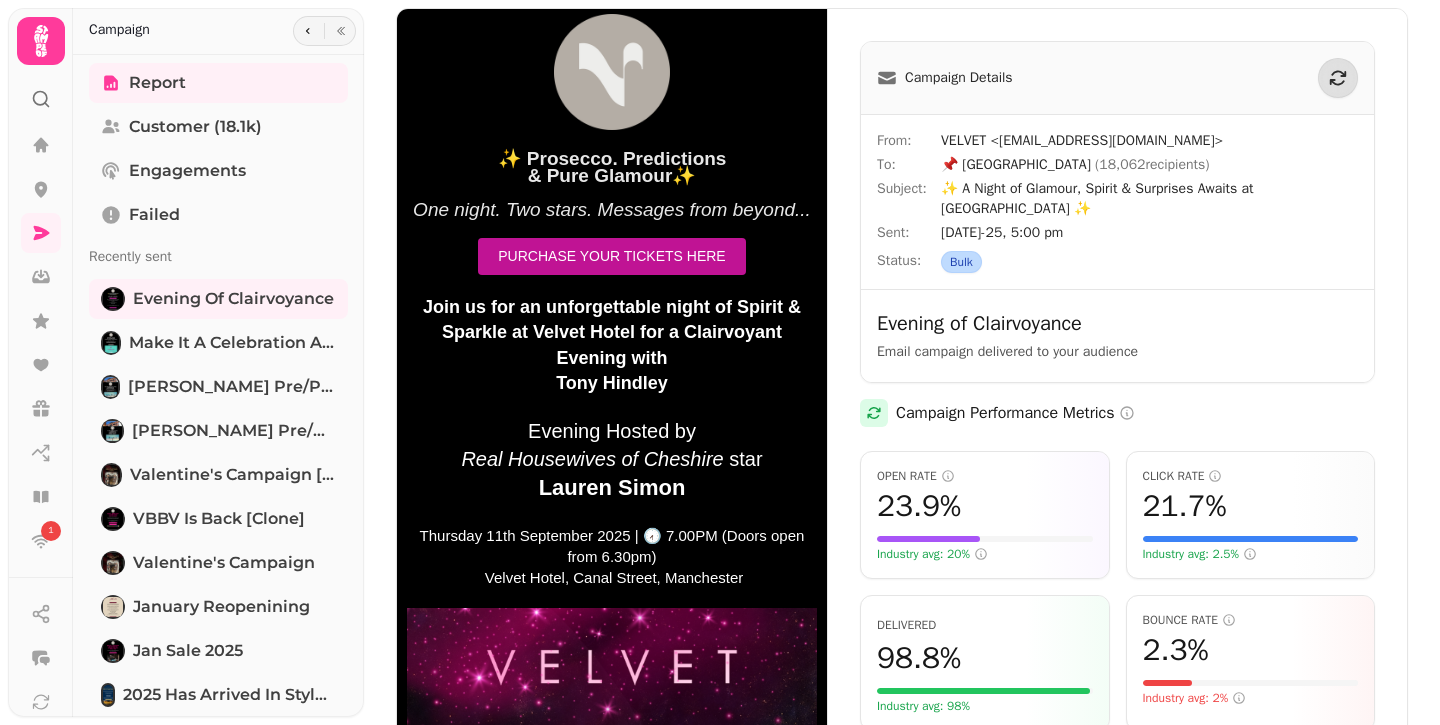 scroll, scrollTop: 88, scrollLeft: 0, axis: vertical 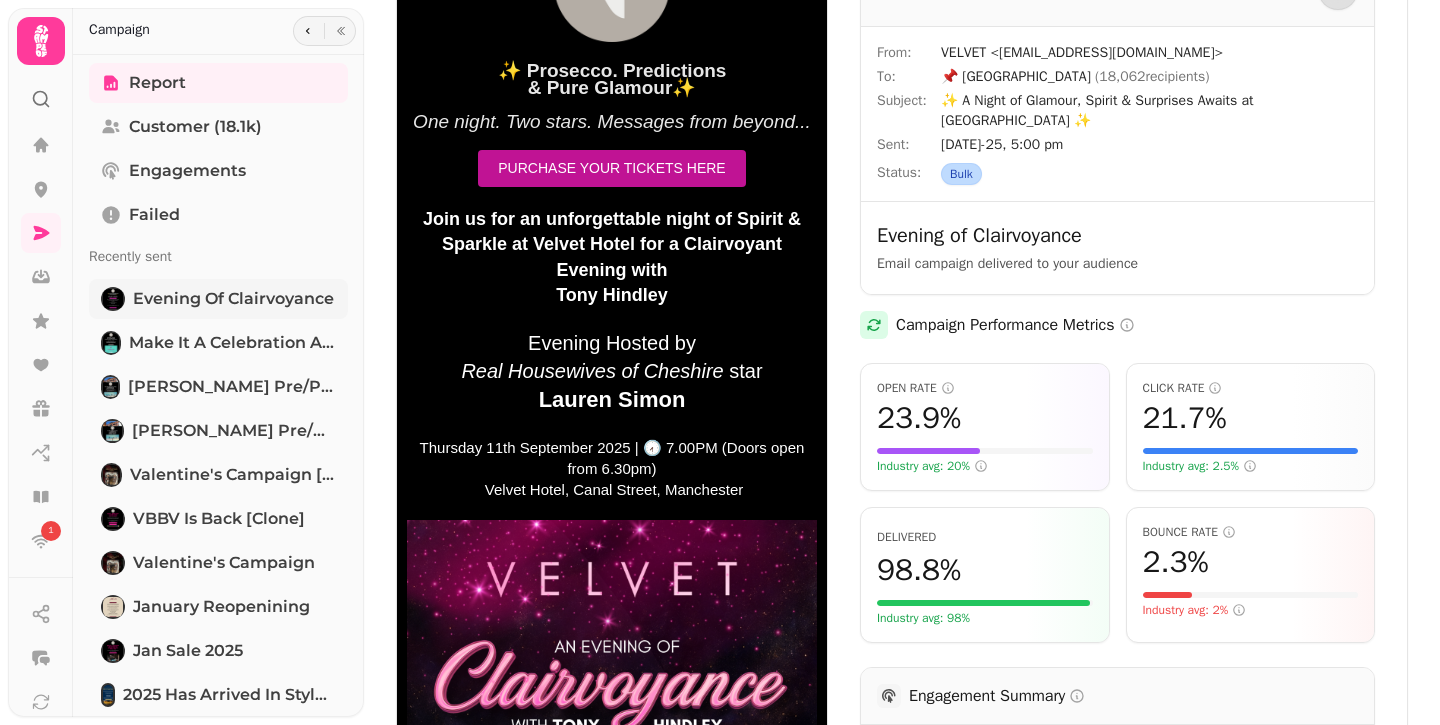 click on "Evening of Clairvoyance" at bounding box center [233, 299] 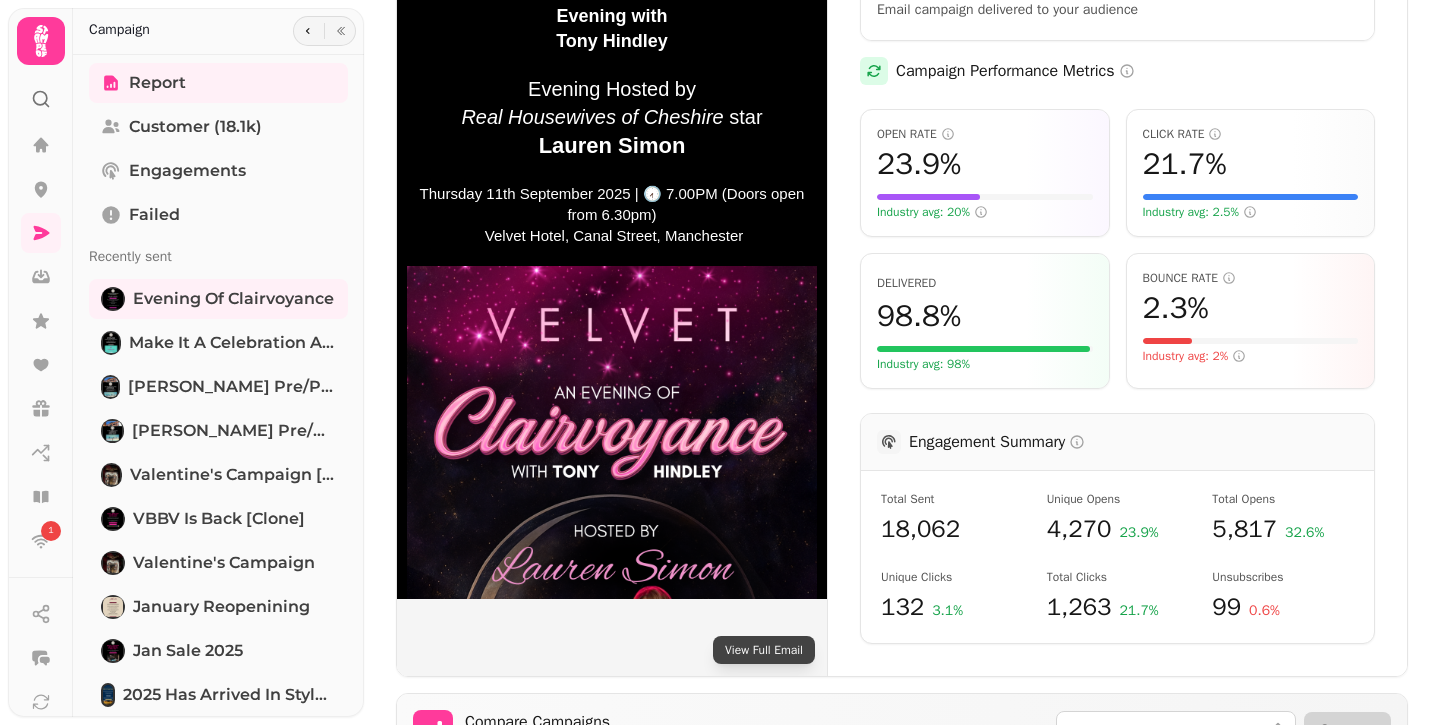 scroll, scrollTop: 353, scrollLeft: 0, axis: vertical 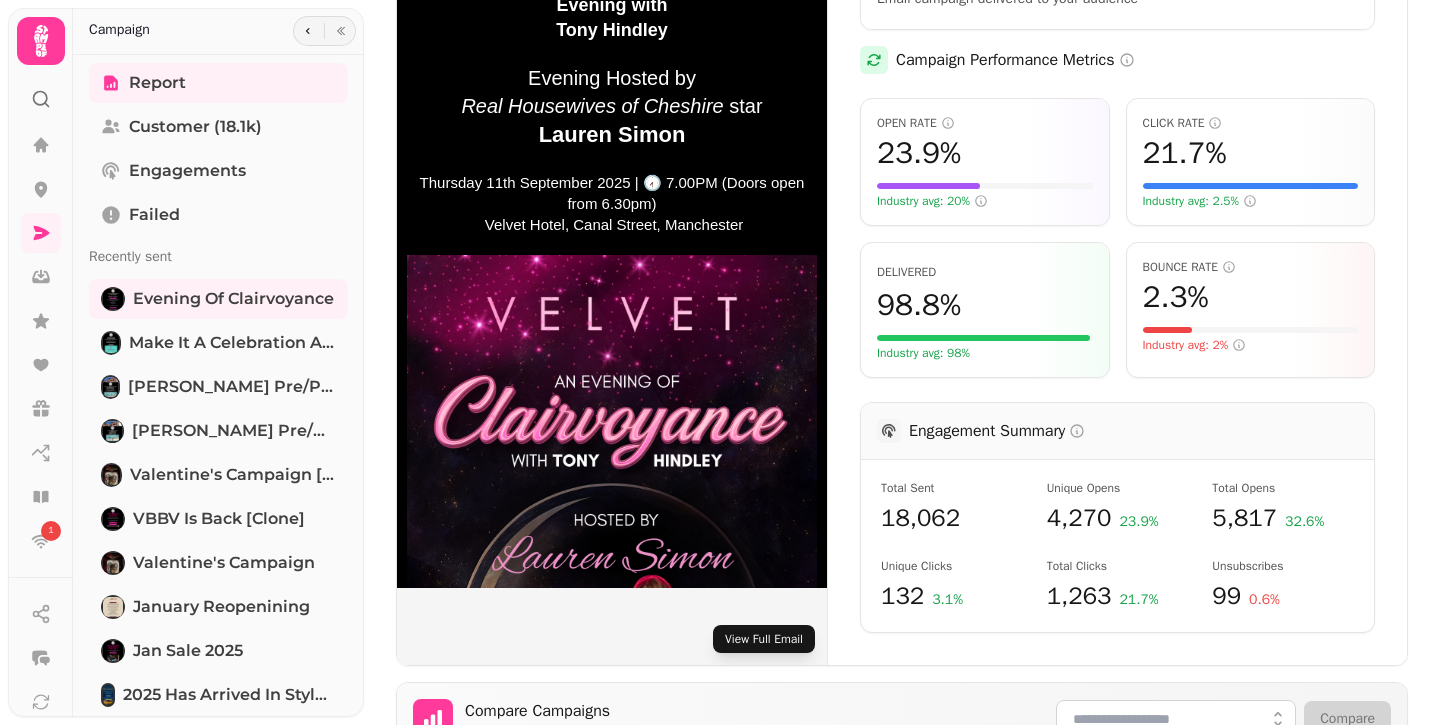 click on "View Full Email" at bounding box center (764, 639) 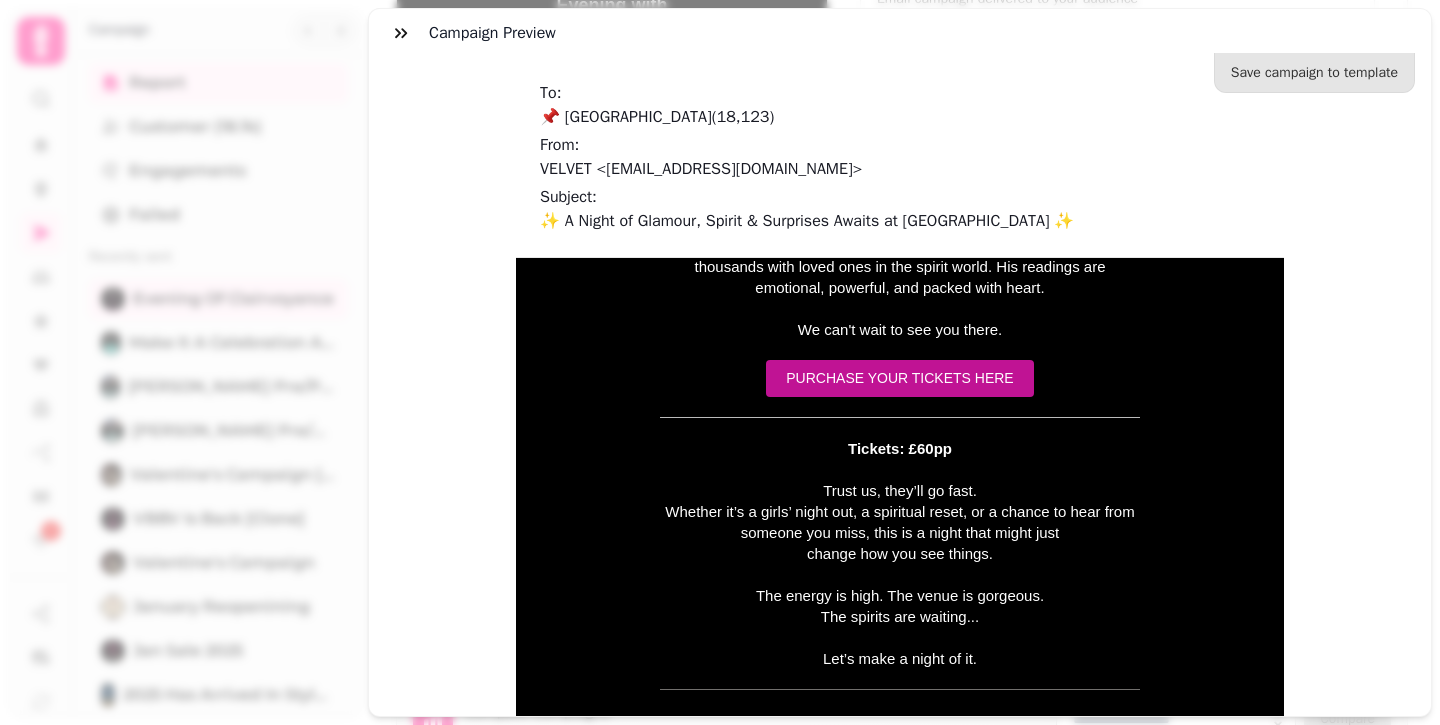 scroll, scrollTop: 2298, scrollLeft: 0, axis: vertical 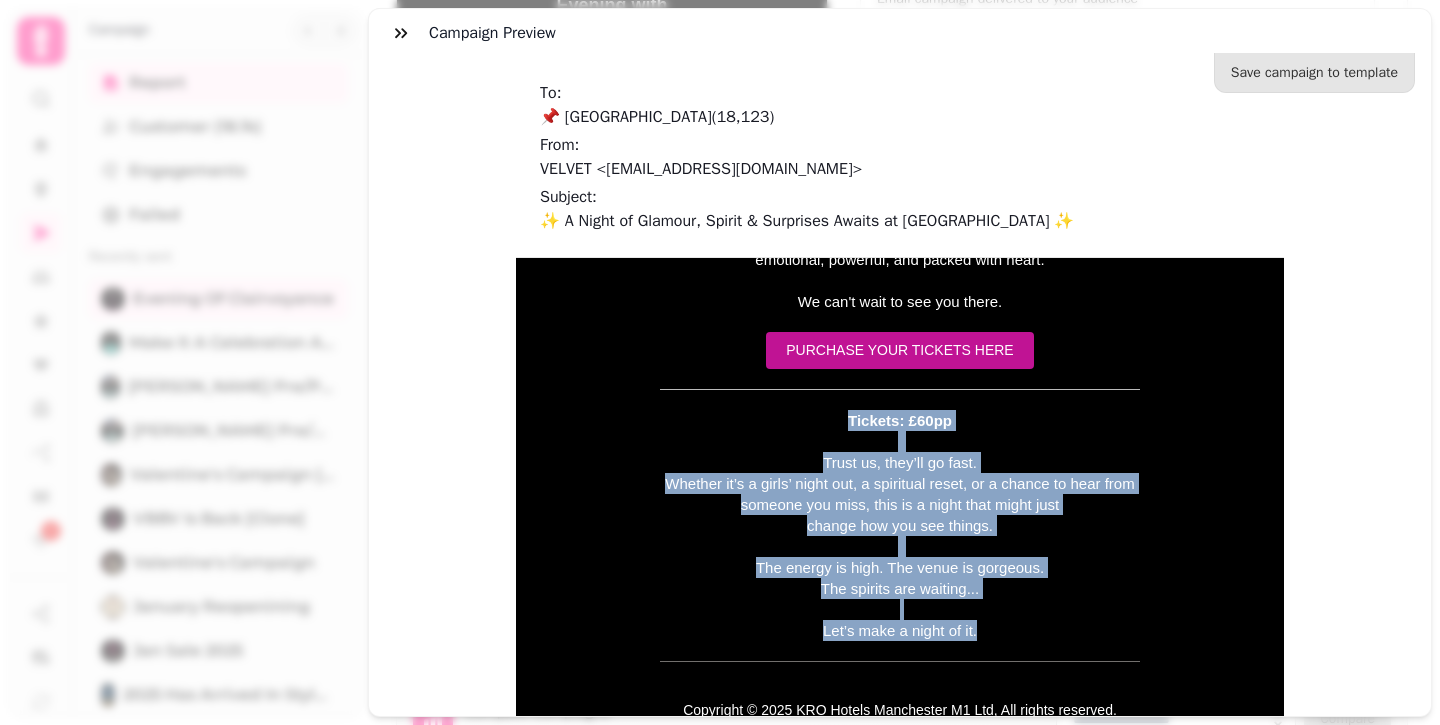 drag, startPoint x: 850, startPoint y: 376, endPoint x: 987, endPoint y: 597, distance: 260.01923 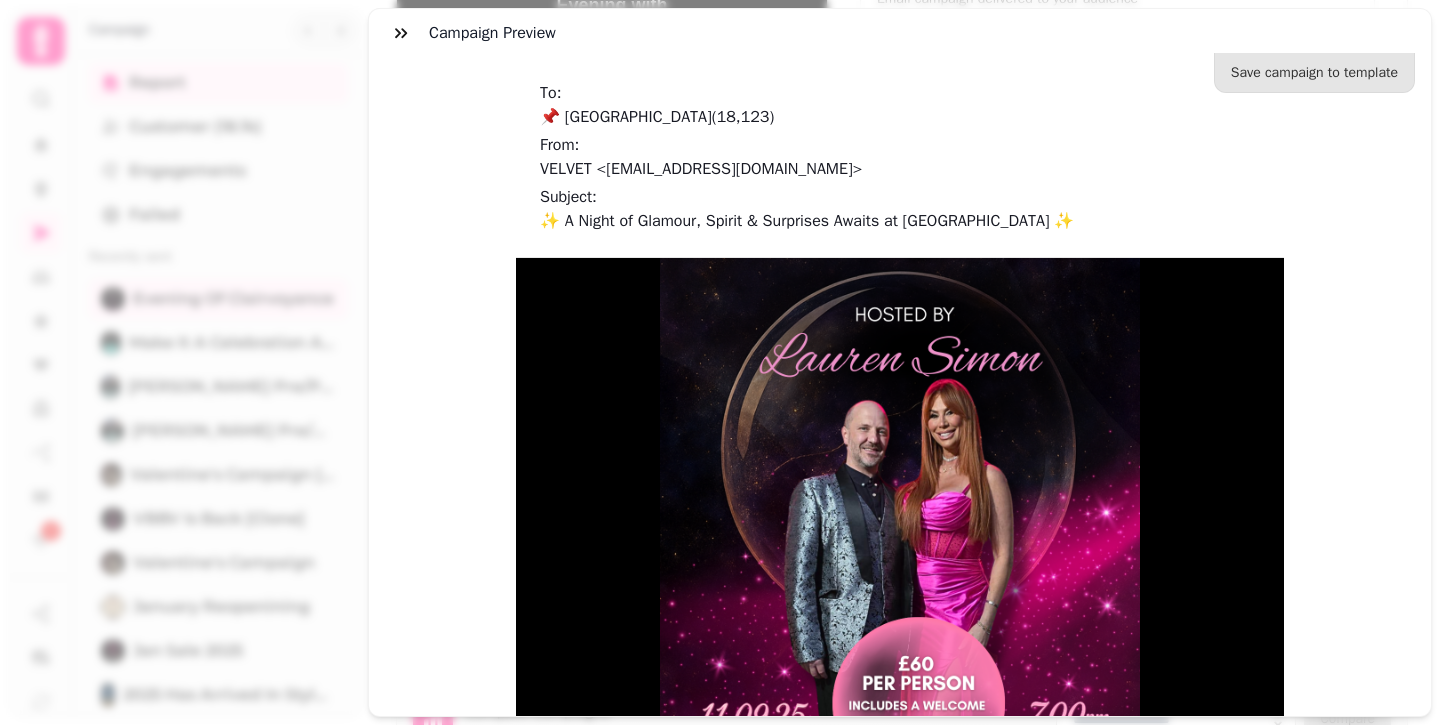 scroll, scrollTop: 939, scrollLeft: 0, axis: vertical 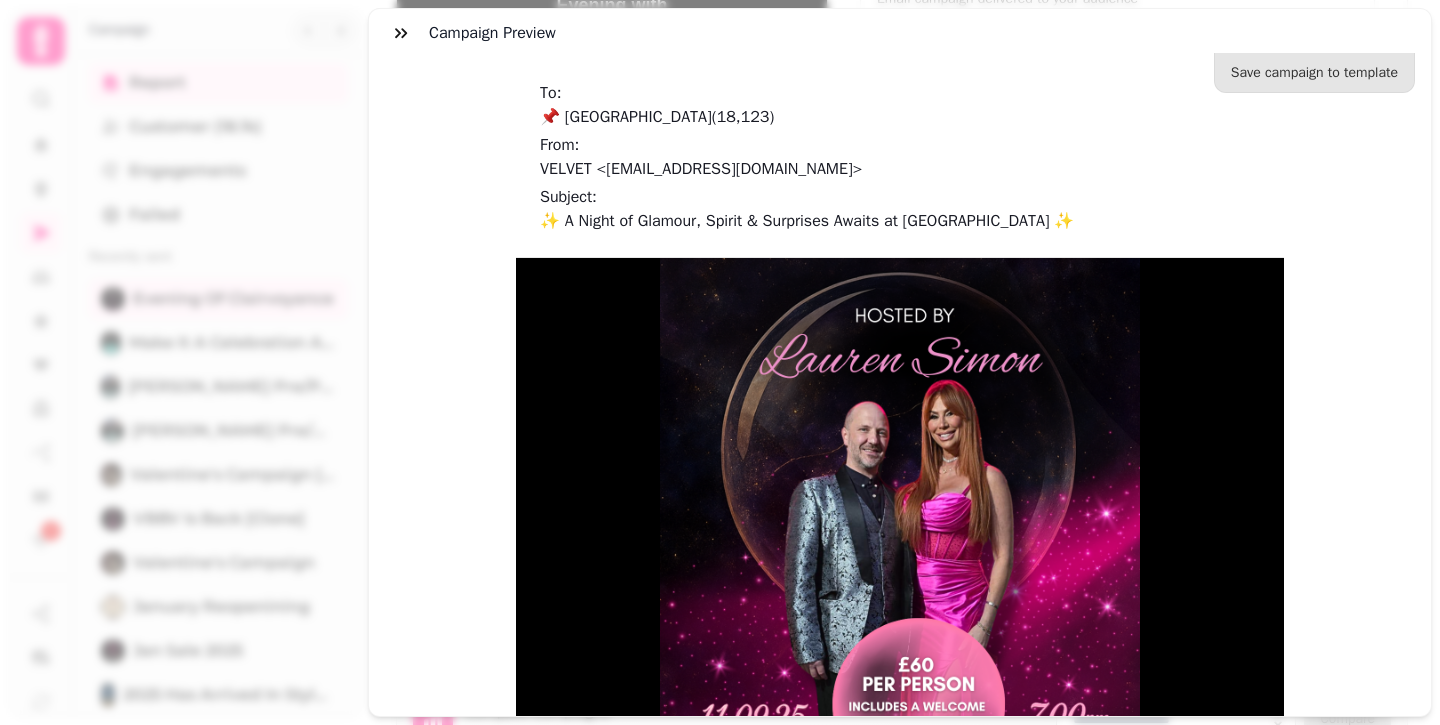 drag, startPoint x: 356, startPoint y: 198, endPoint x: 612, endPoint y: 29, distance: 306.75235 